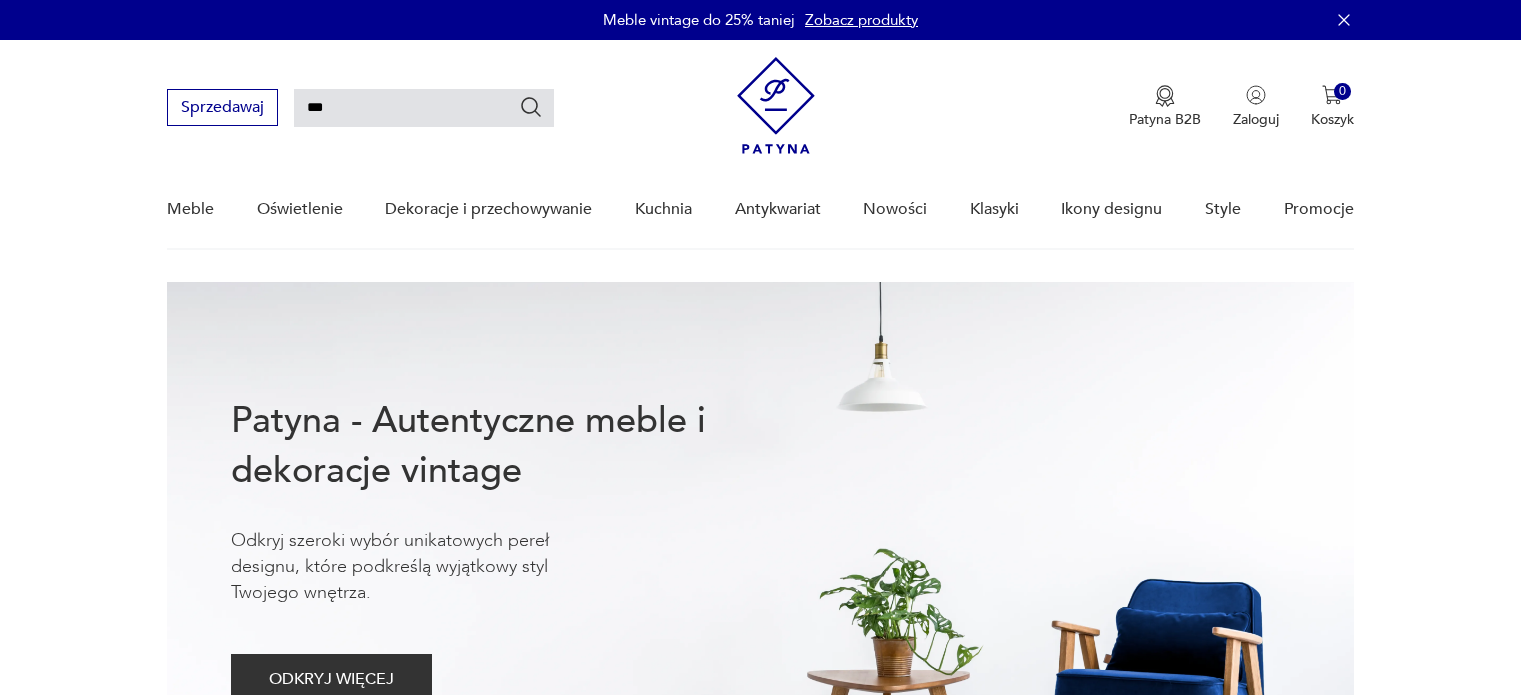 scroll, scrollTop: 0, scrollLeft: 0, axis: both 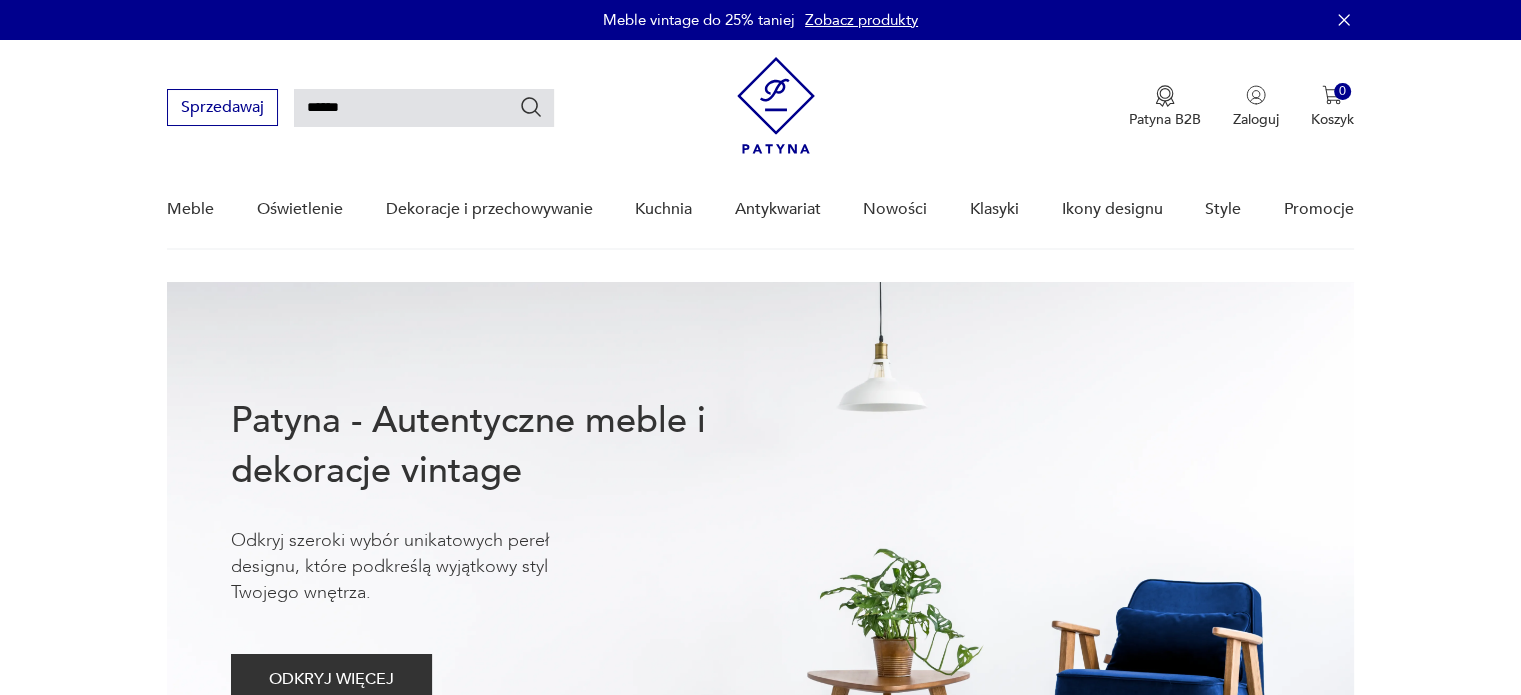 type on "******" 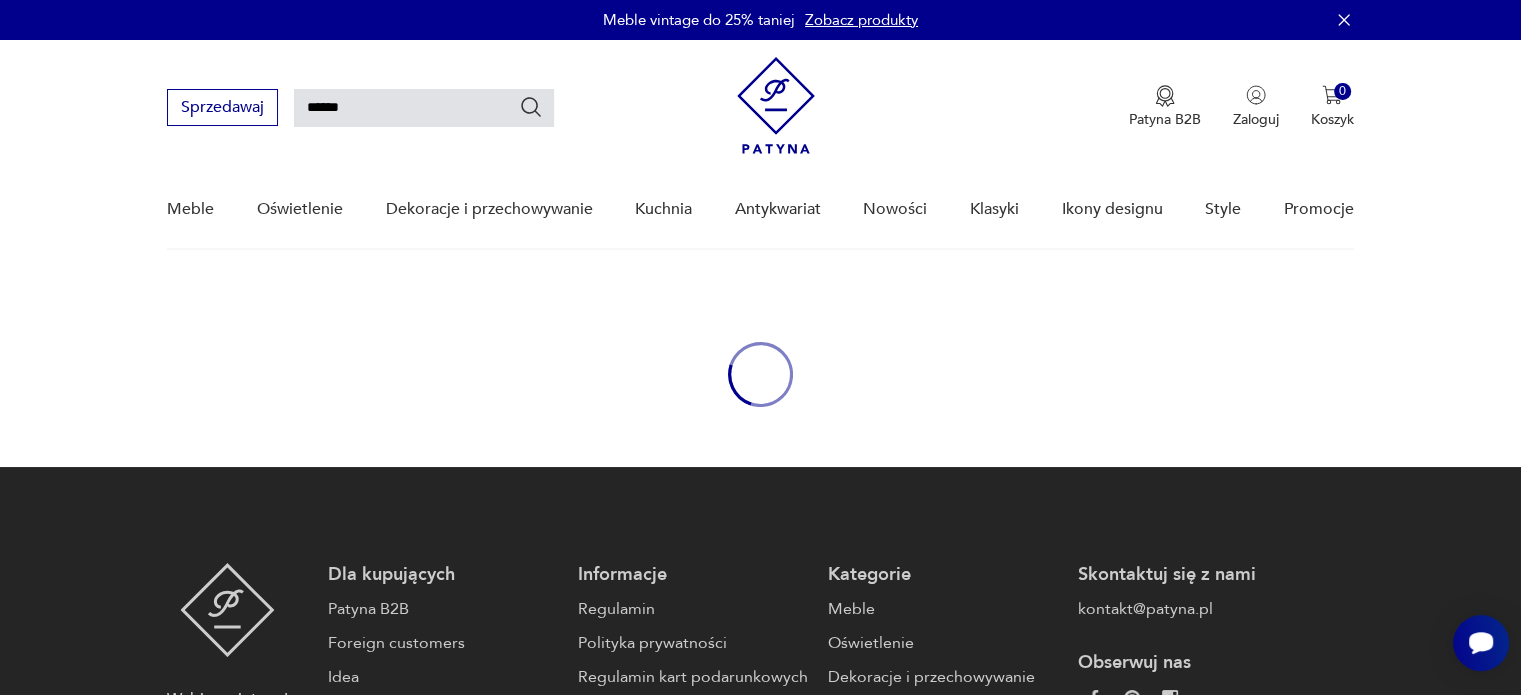 scroll, scrollTop: 0, scrollLeft: 0, axis: both 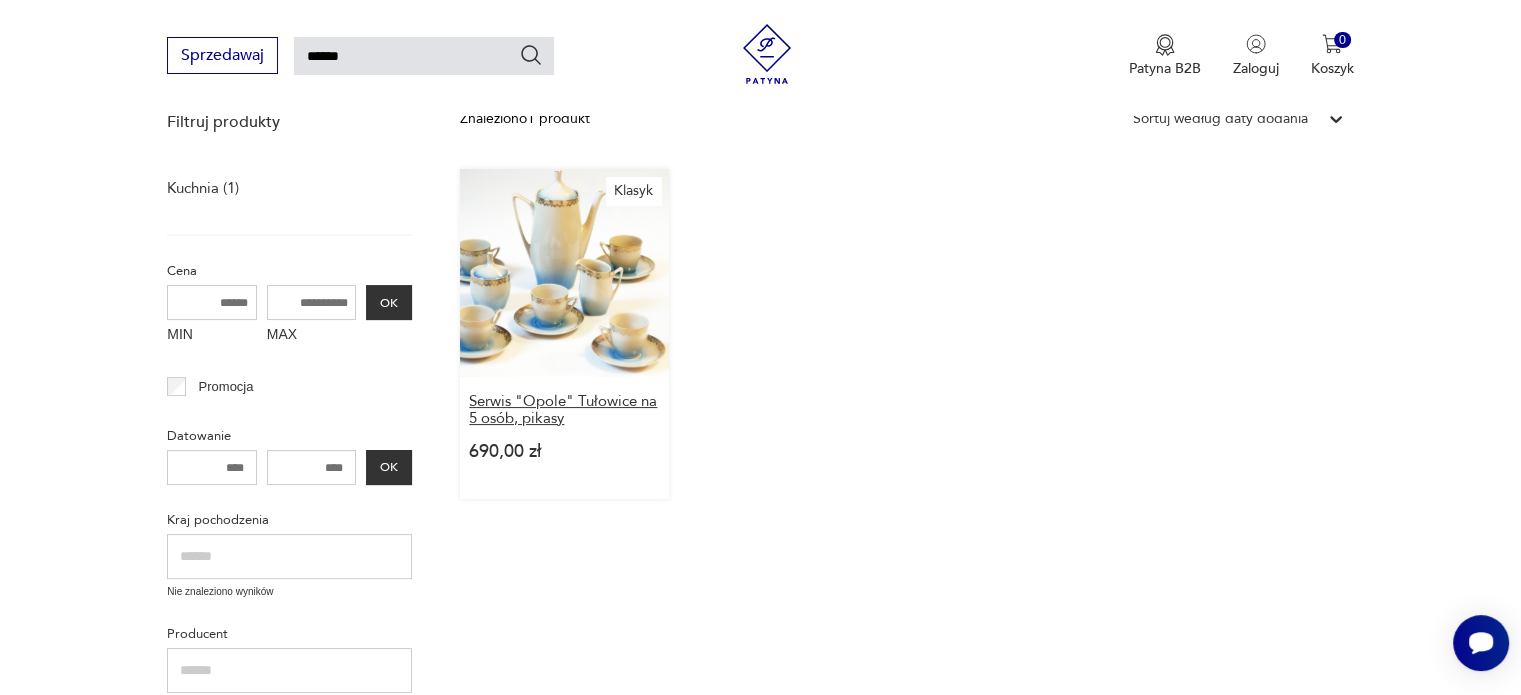 click on "Serwis "Opole" Tułowice na 5 osób, pikasy" at bounding box center [564, 410] 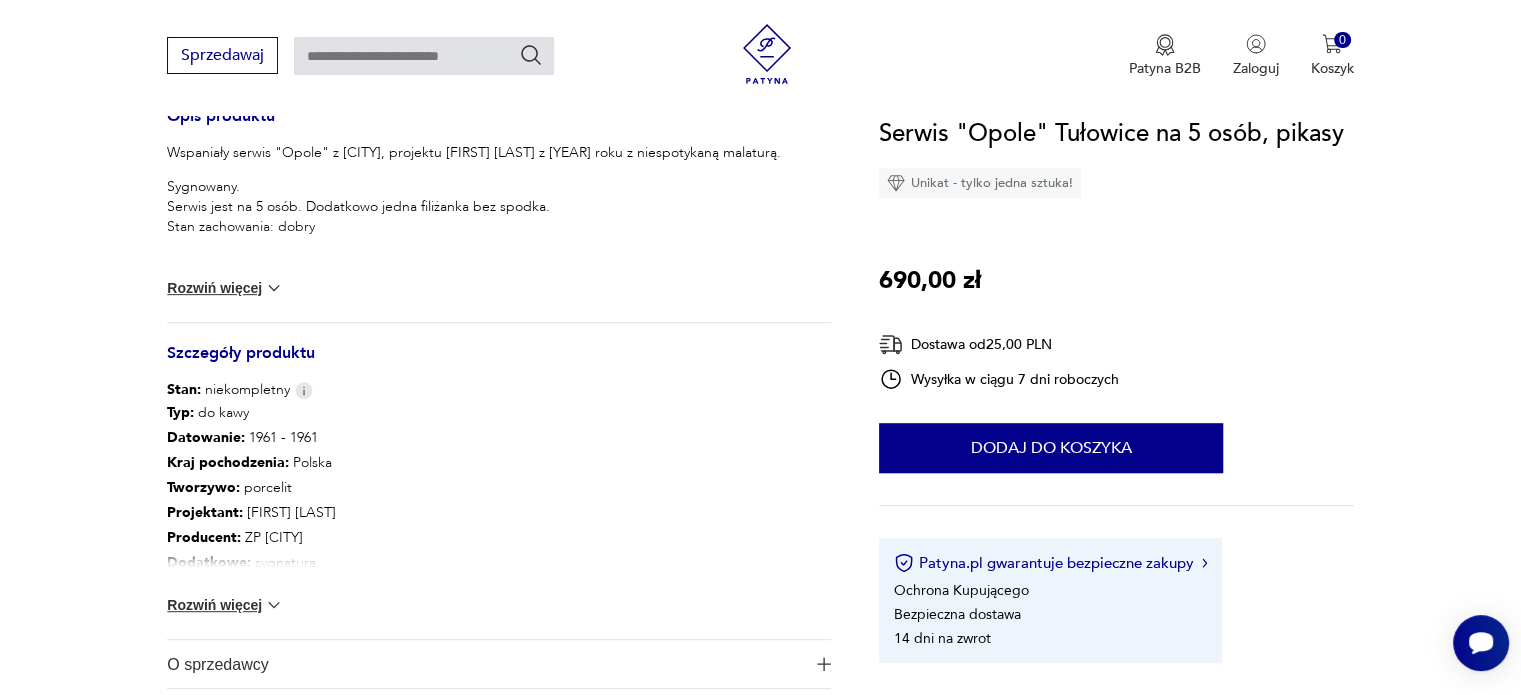 scroll, scrollTop: 1100, scrollLeft: 0, axis: vertical 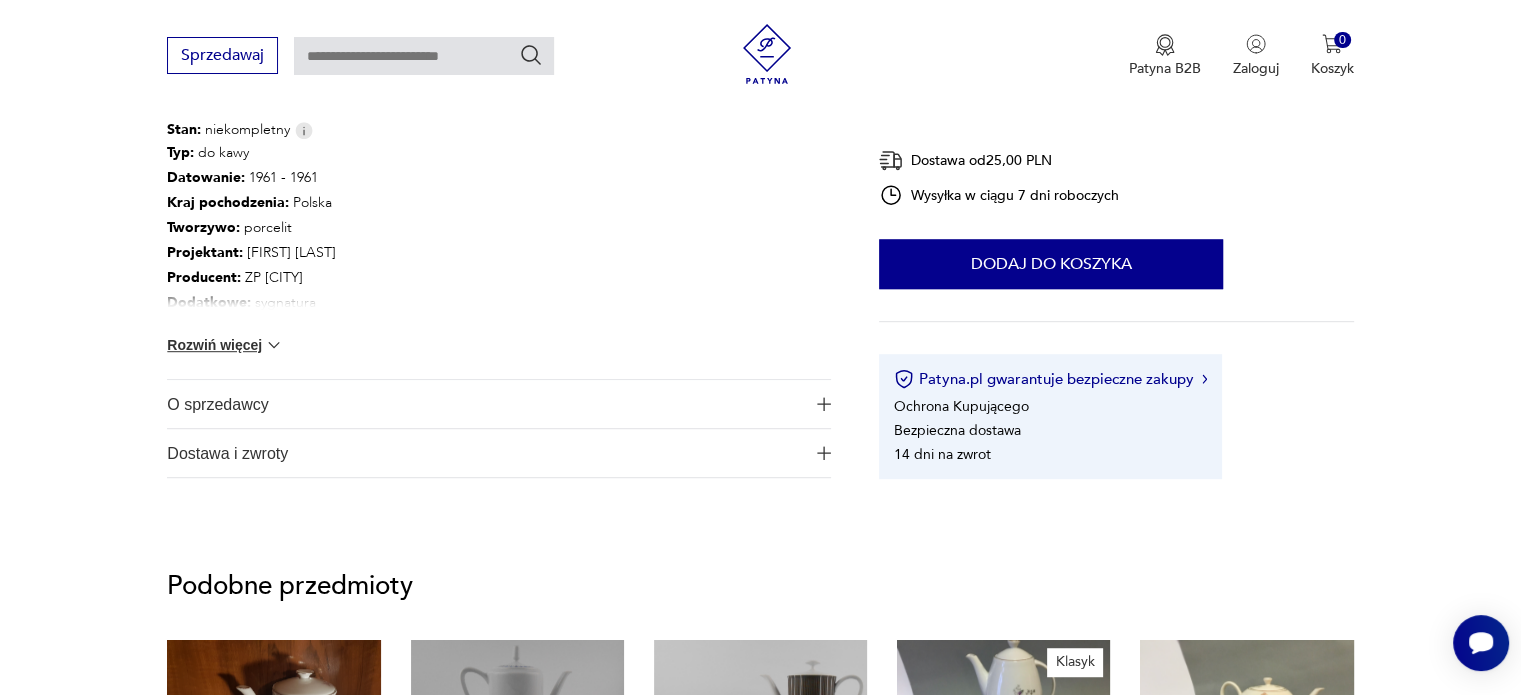 click on "O sprzedawcy" at bounding box center (485, 404) 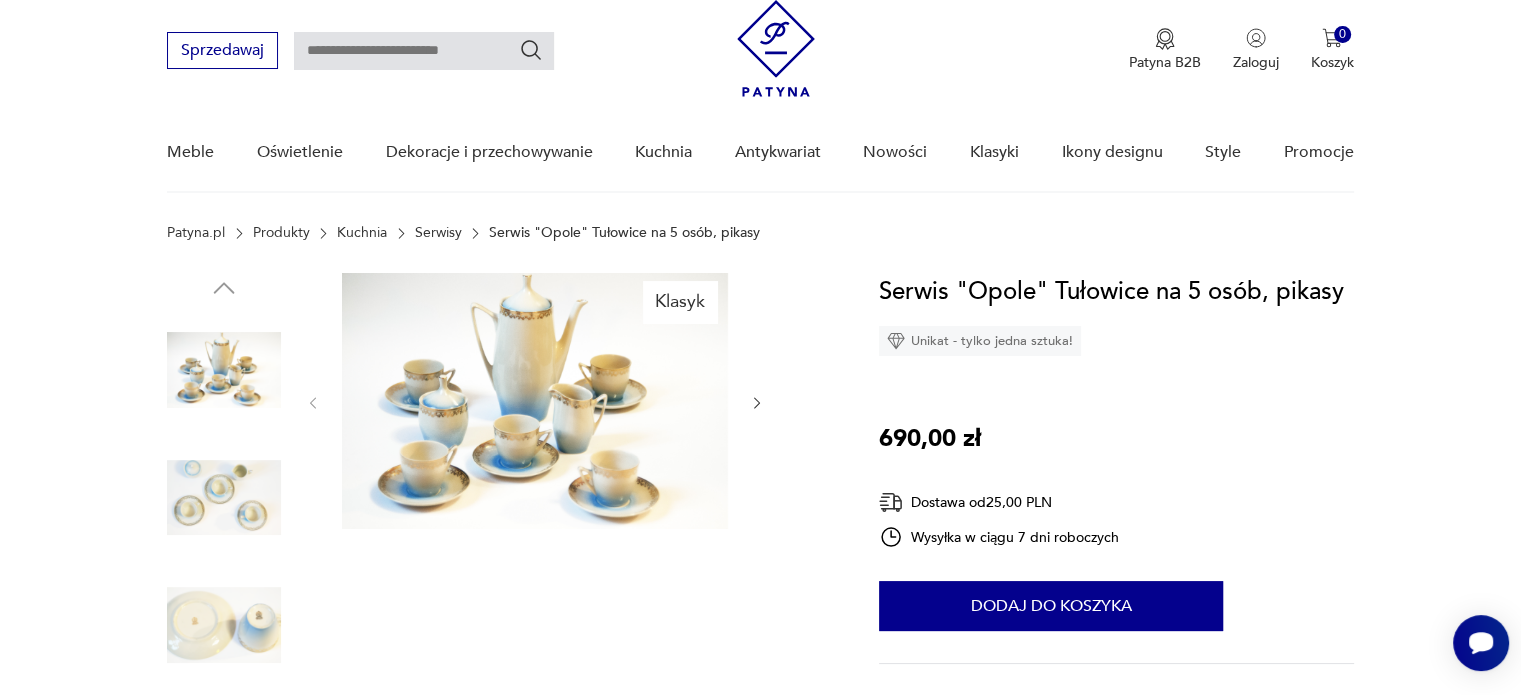 scroll, scrollTop: 0, scrollLeft: 0, axis: both 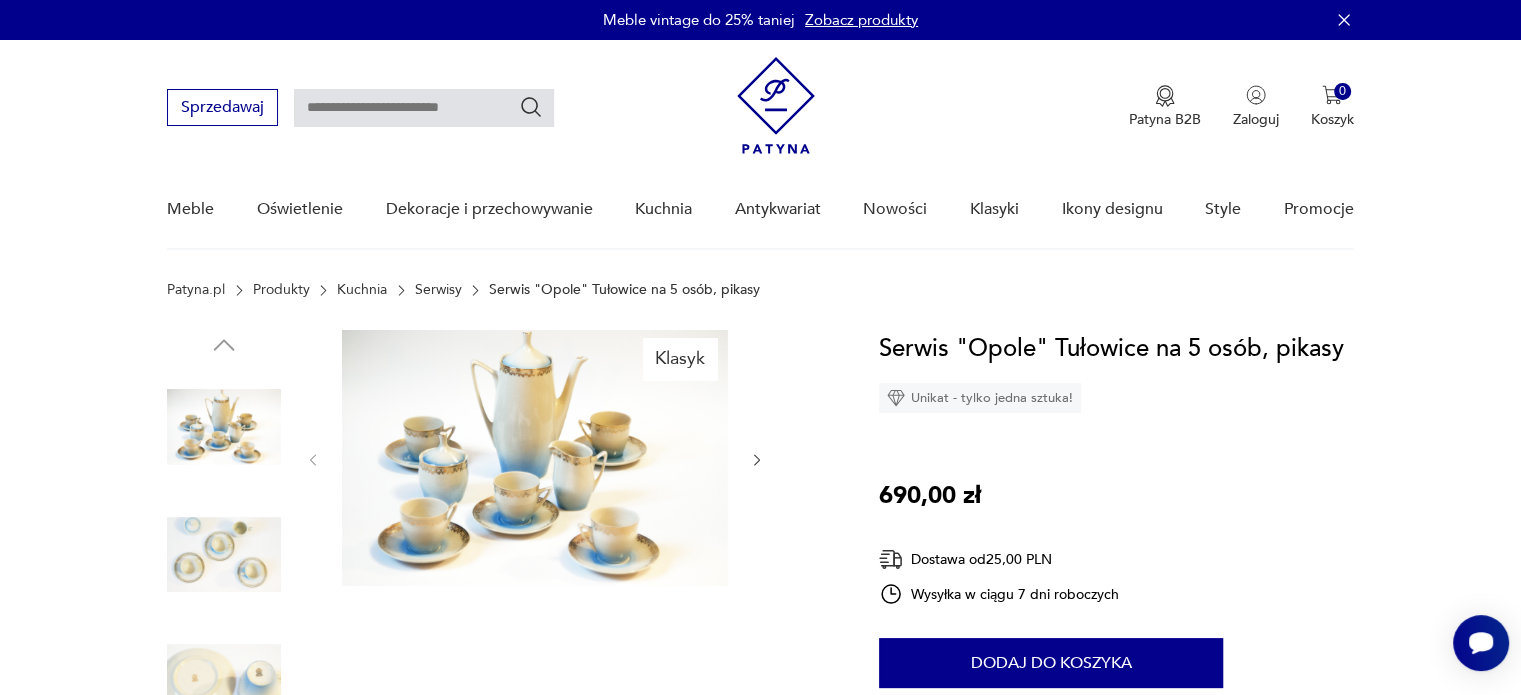 click at bounding box center [424, 108] 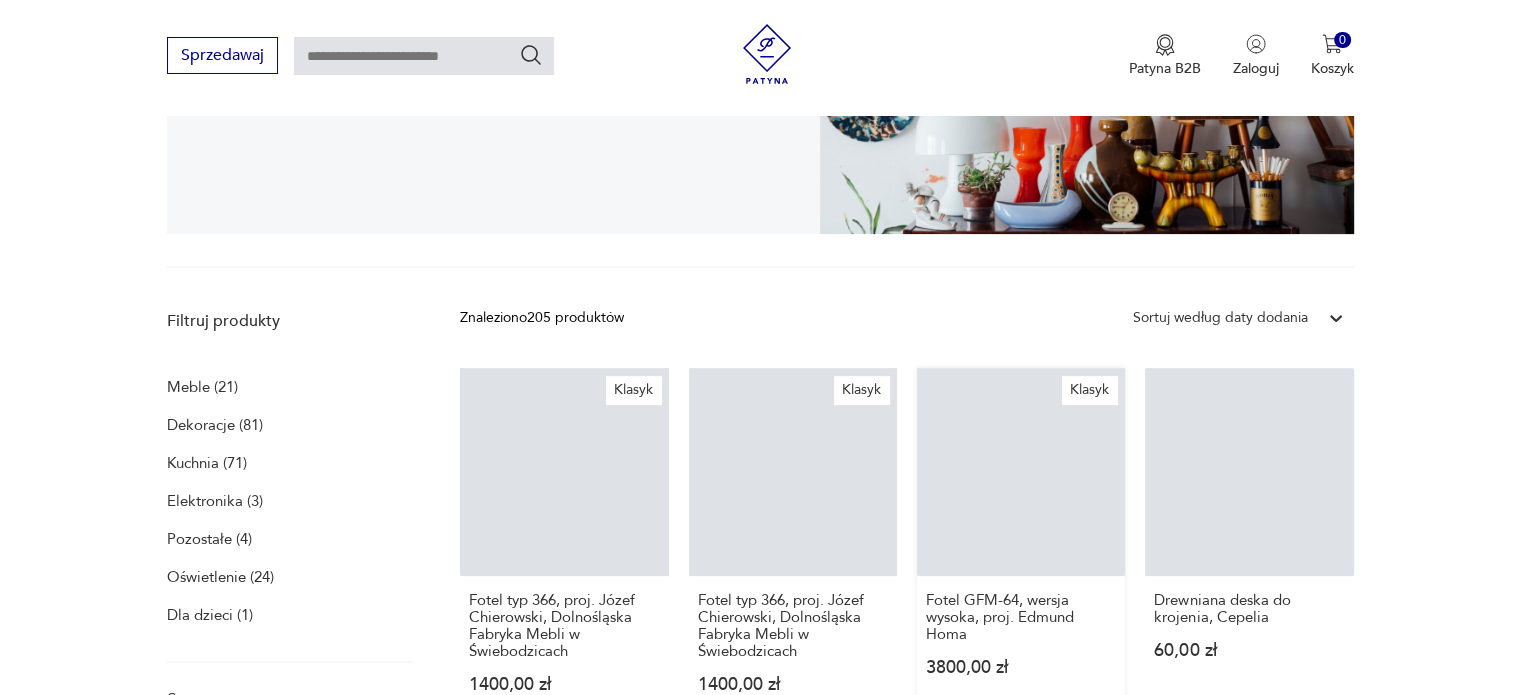 scroll, scrollTop: 412, scrollLeft: 0, axis: vertical 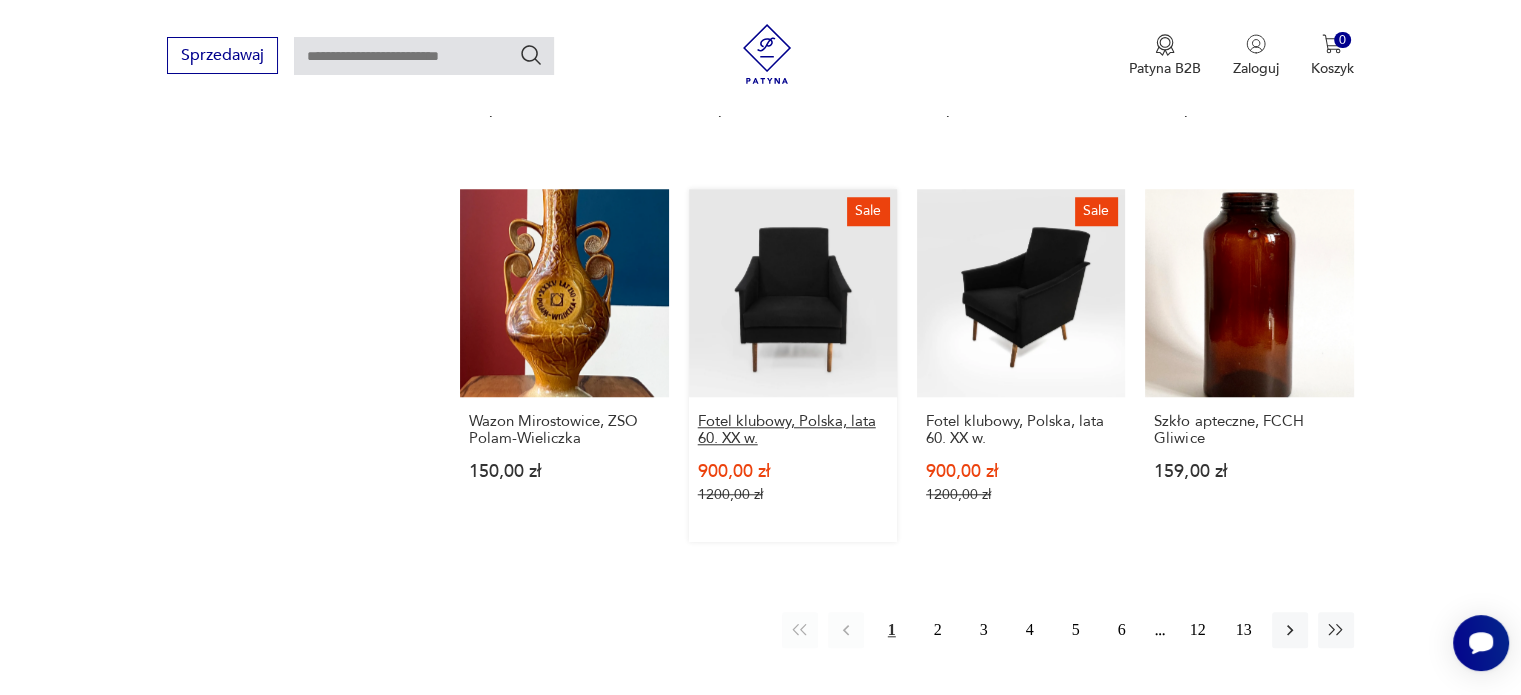 click on "Fotel klubowy, Polska, lata 60. XX w." at bounding box center [793, 430] 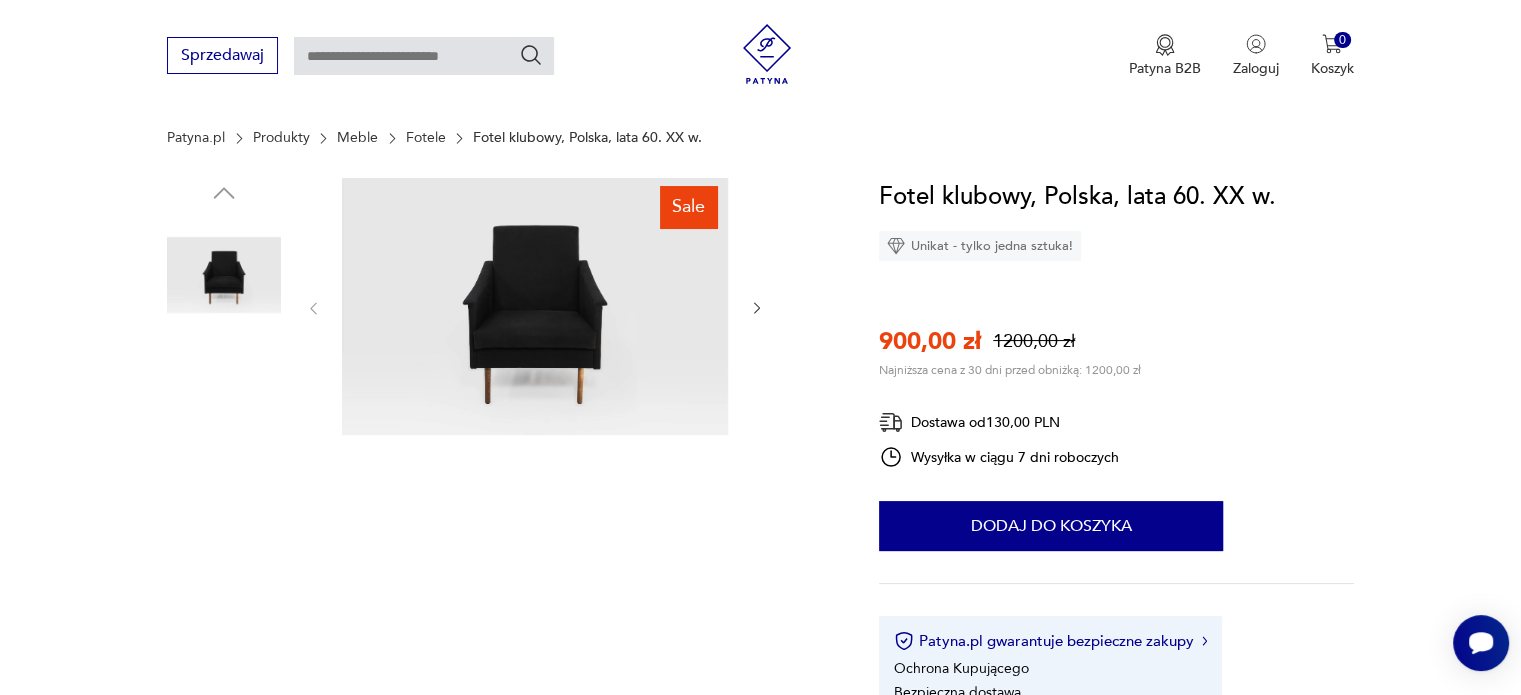 scroll, scrollTop: 300, scrollLeft: 0, axis: vertical 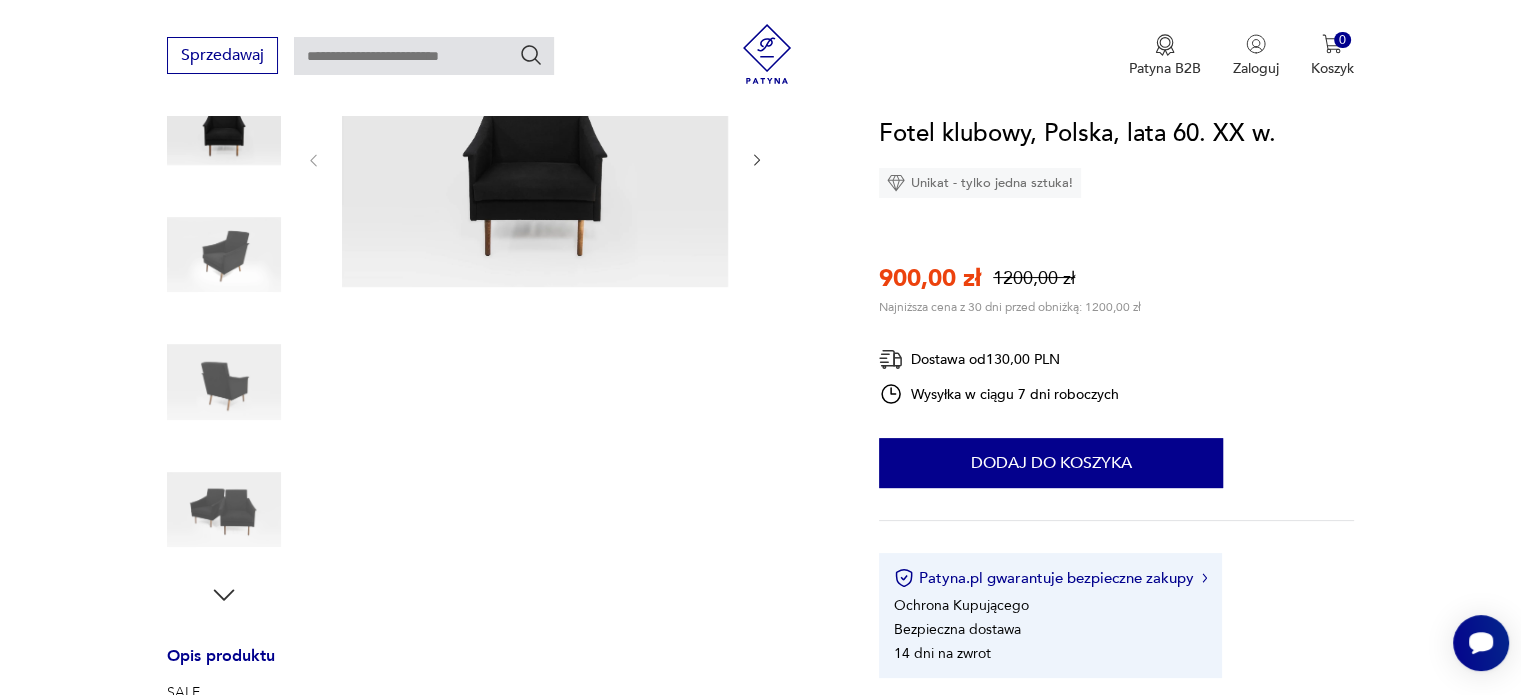 click at bounding box center [224, 255] 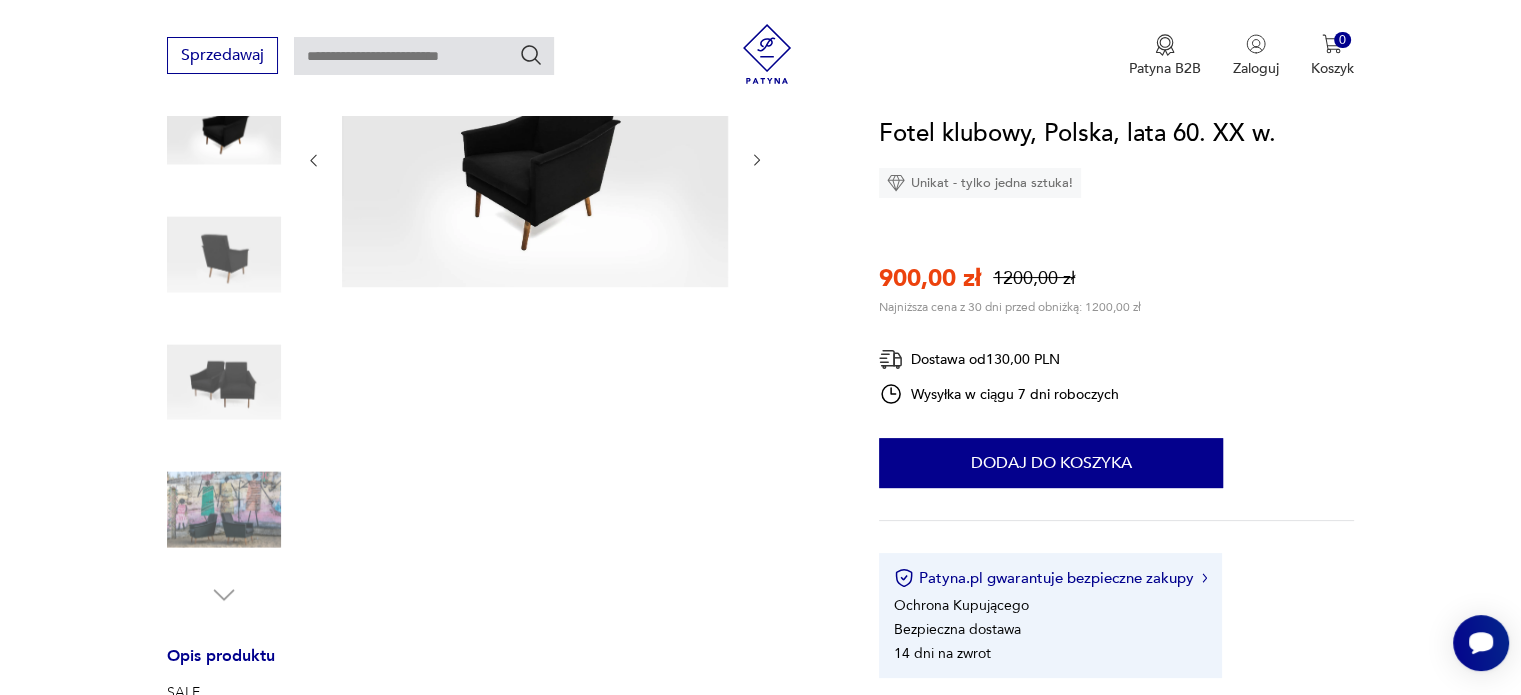 click at bounding box center [224, 510] 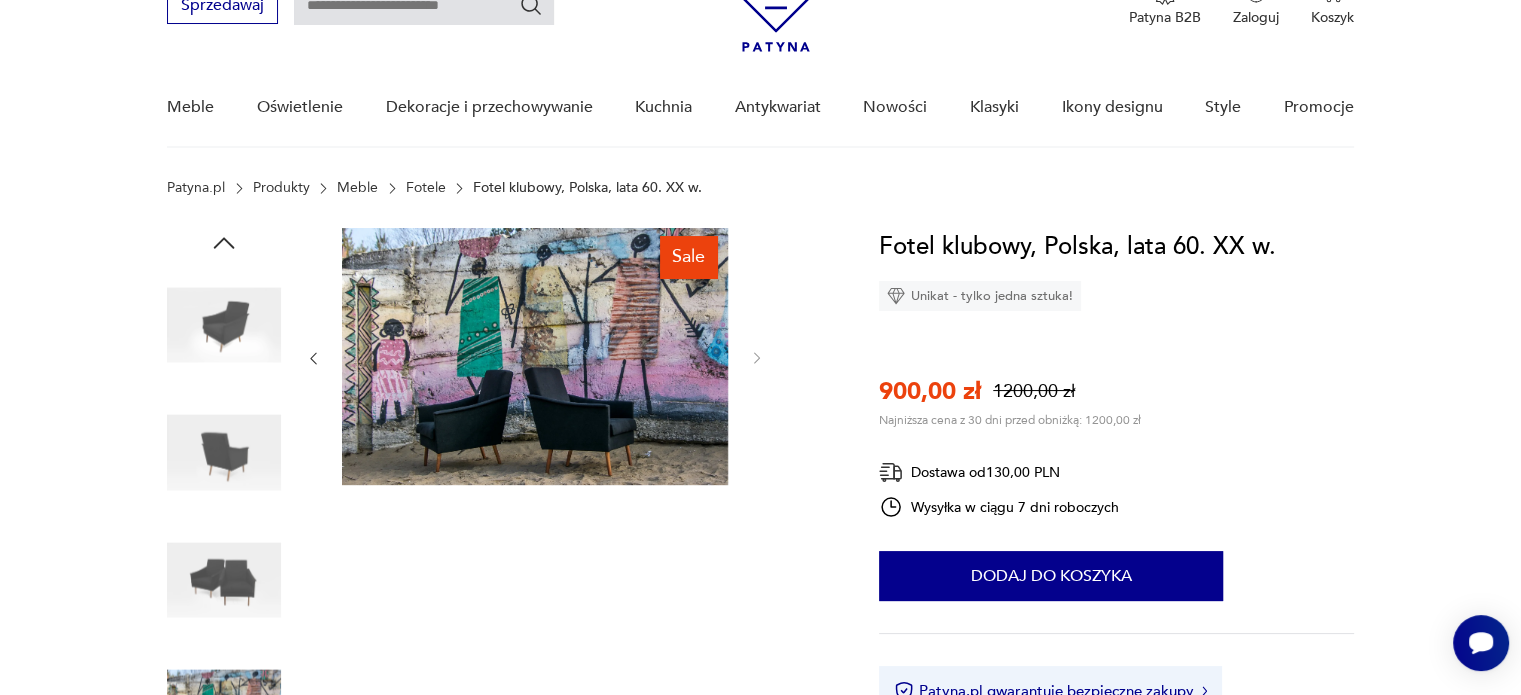 scroll, scrollTop: 100, scrollLeft: 0, axis: vertical 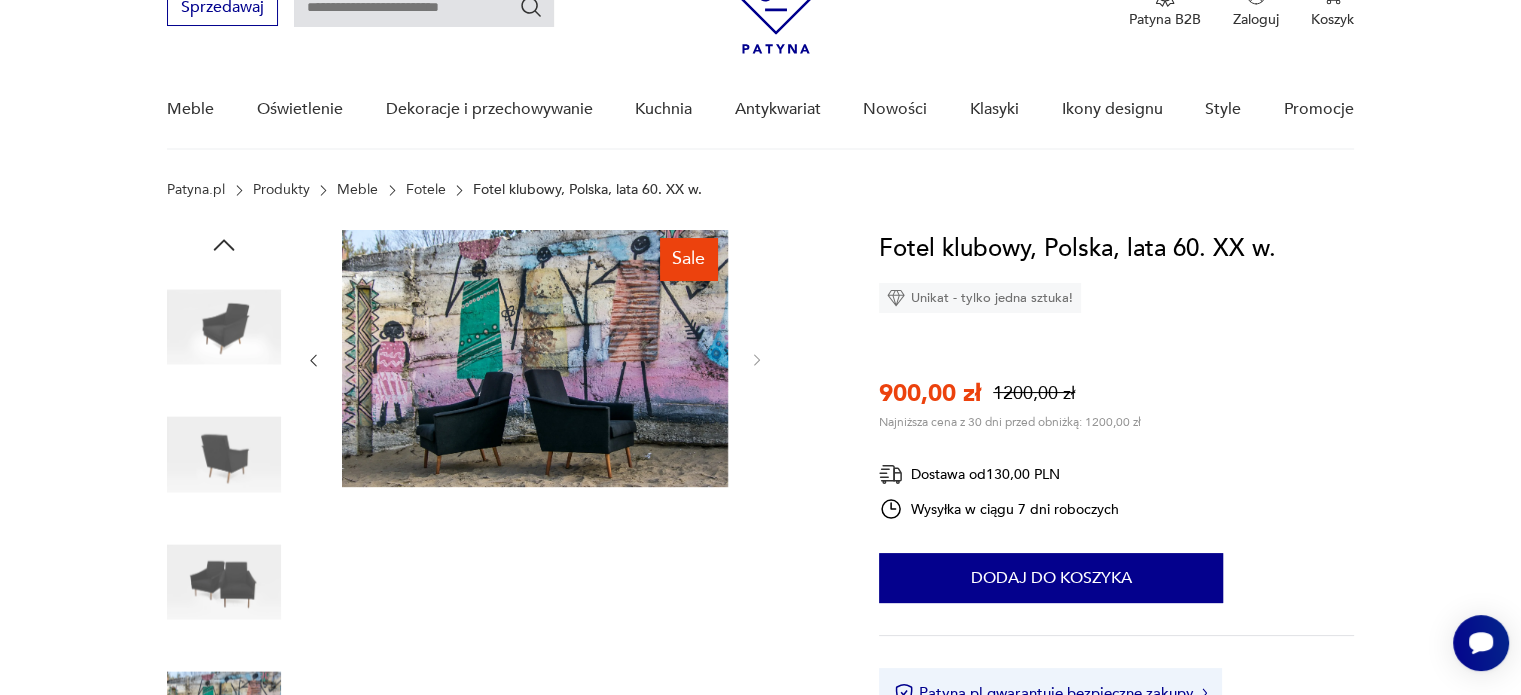 click at bounding box center (535, 358) 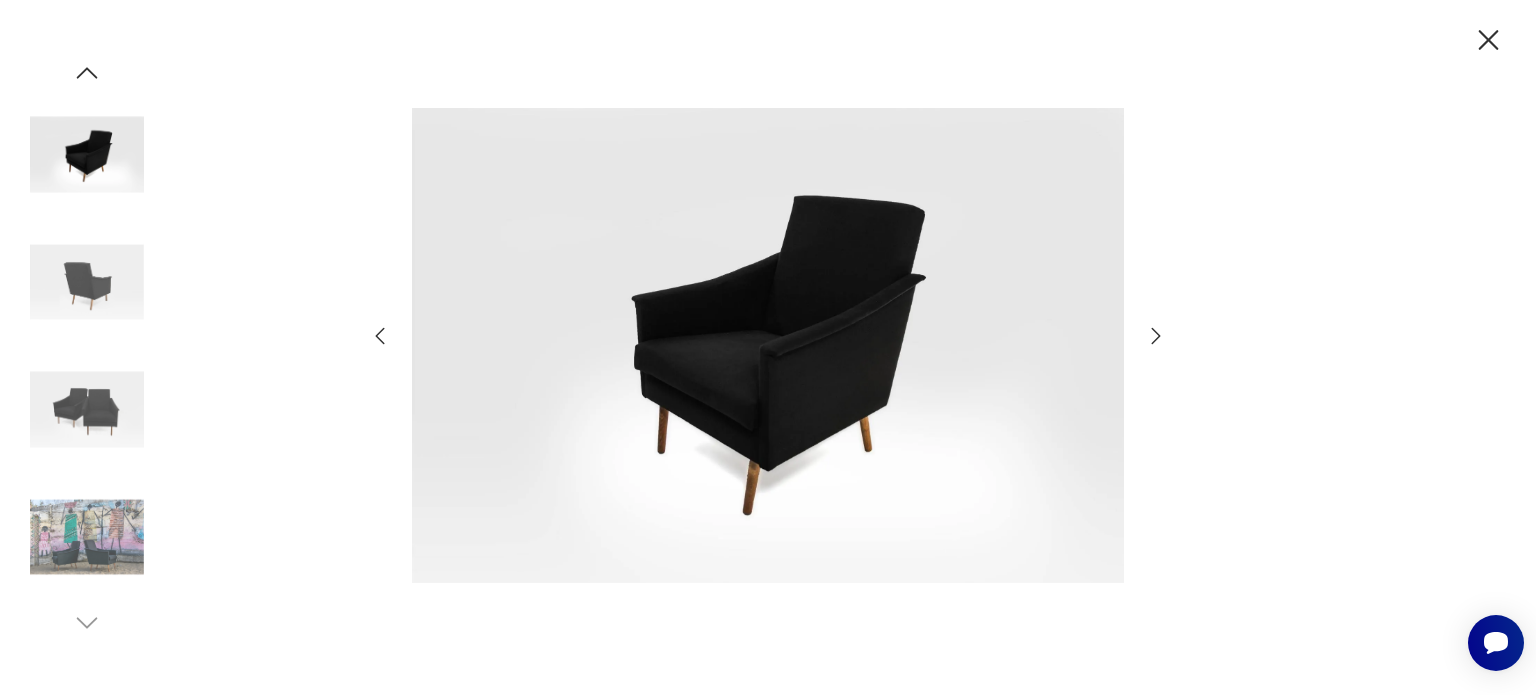 click 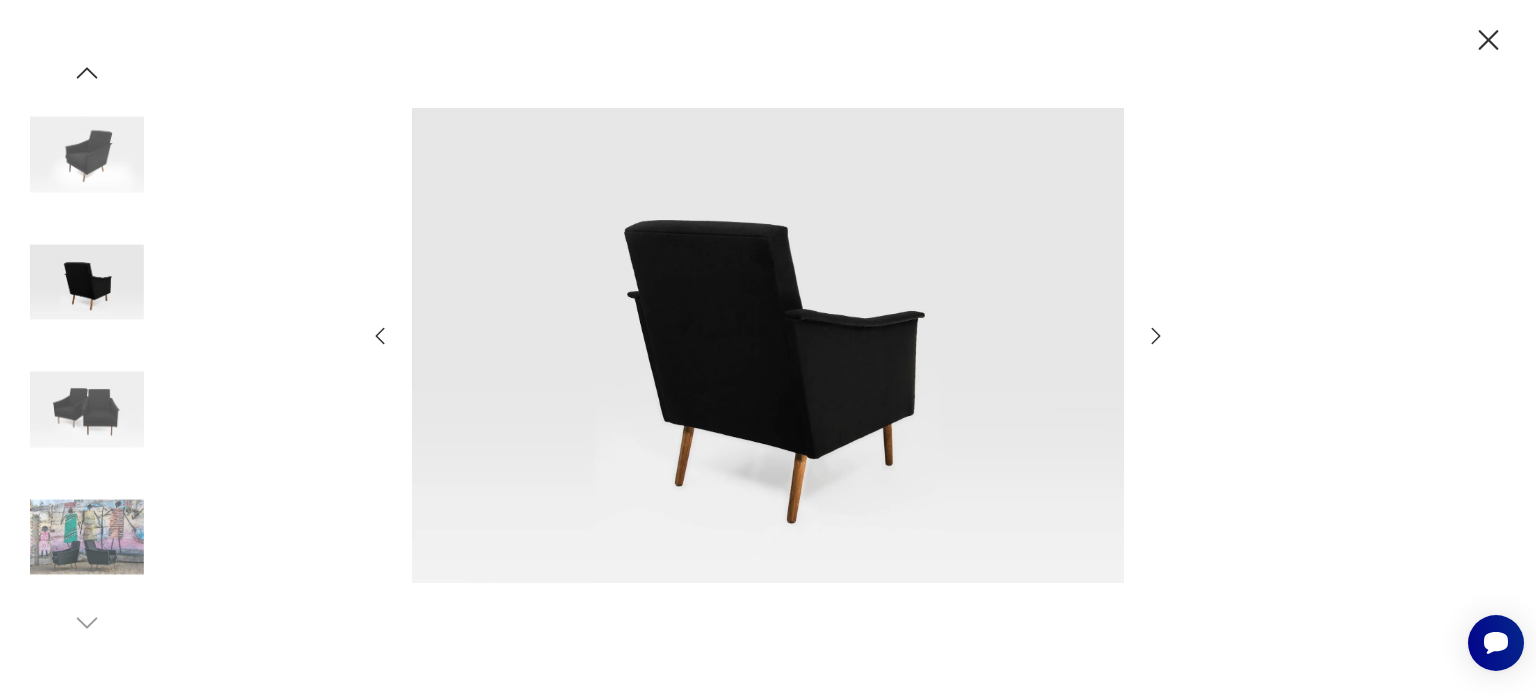 click 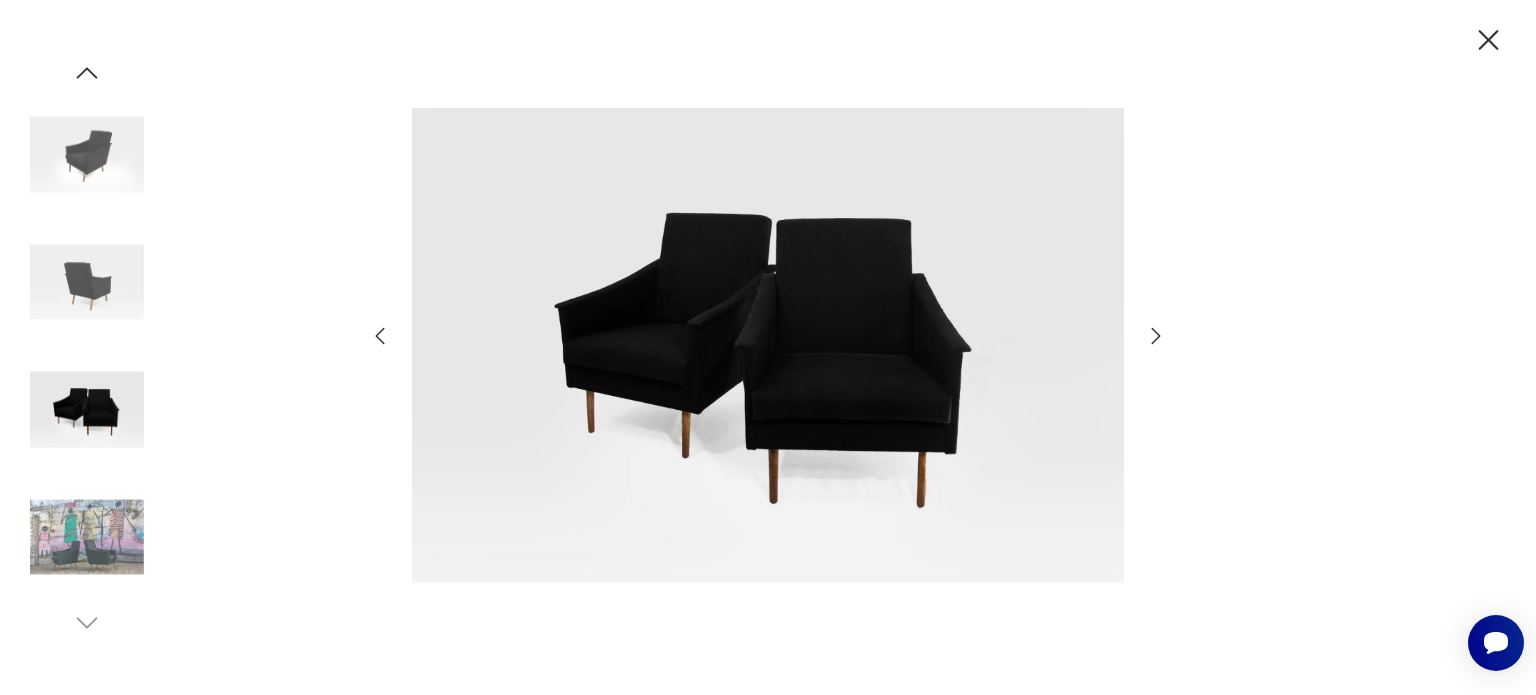 click 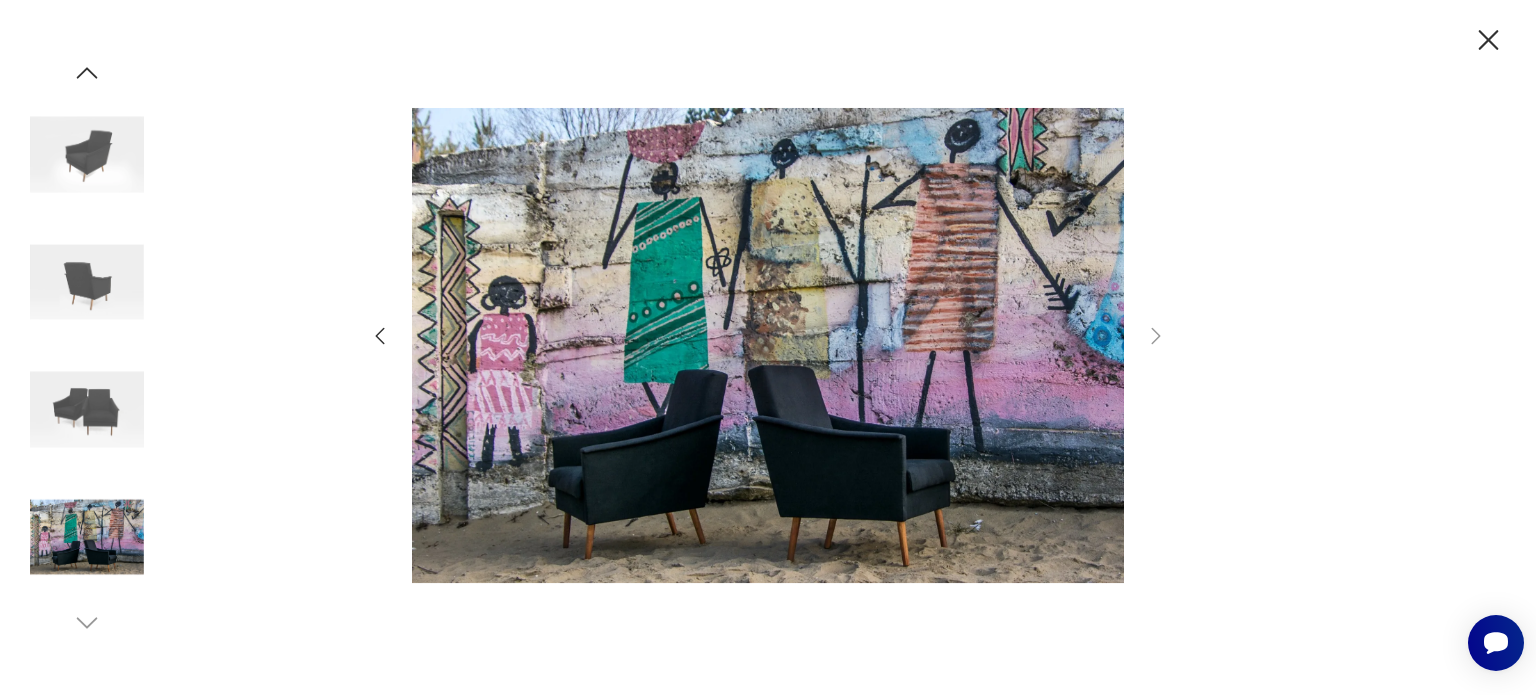 click 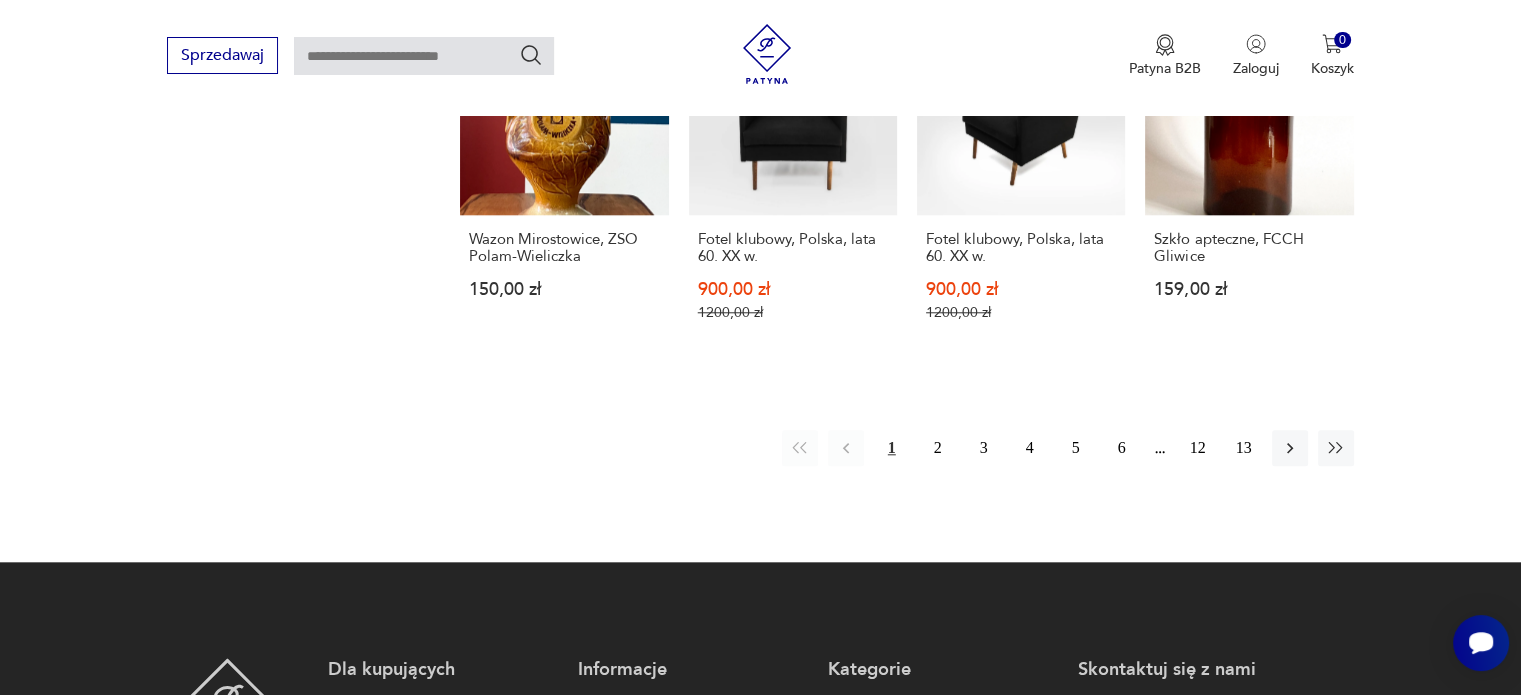 scroll, scrollTop: 1897, scrollLeft: 0, axis: vertical 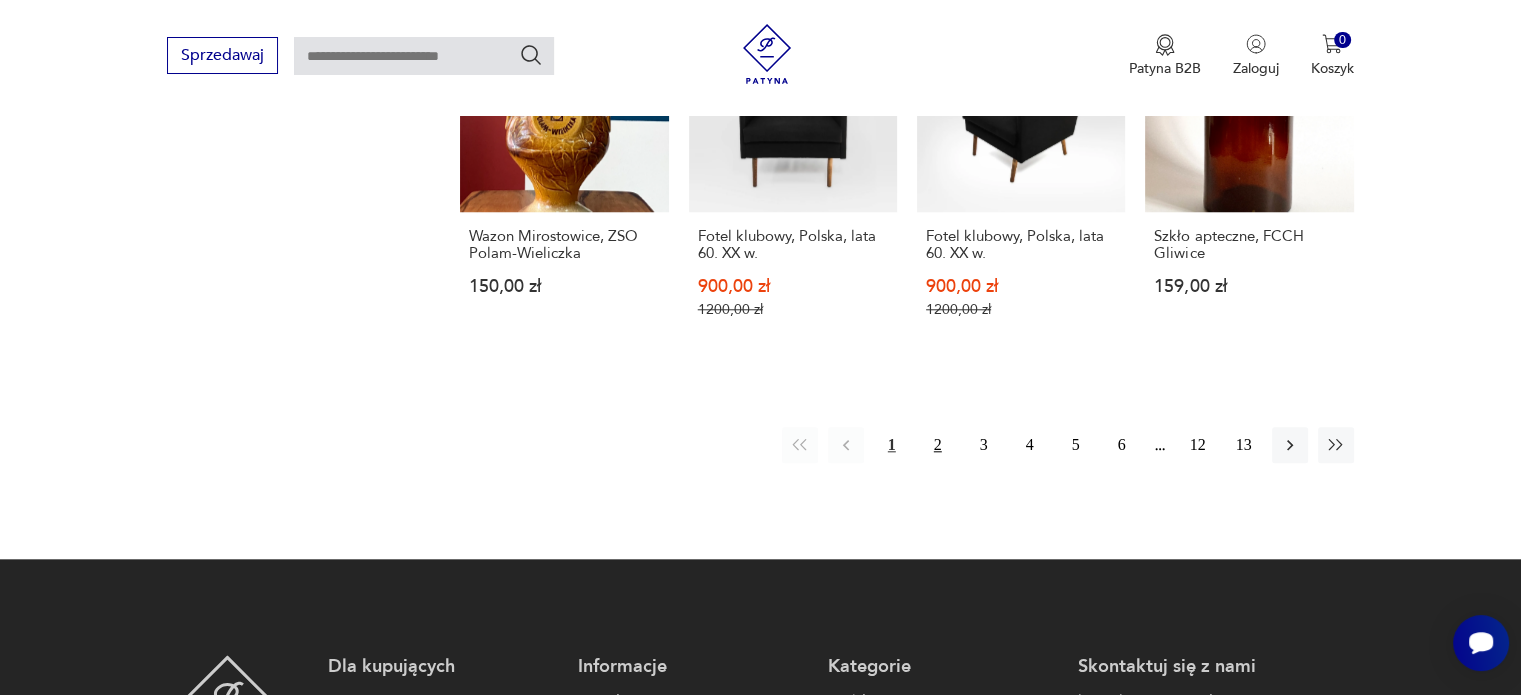 click on "2" at bounding box center [938, 445] 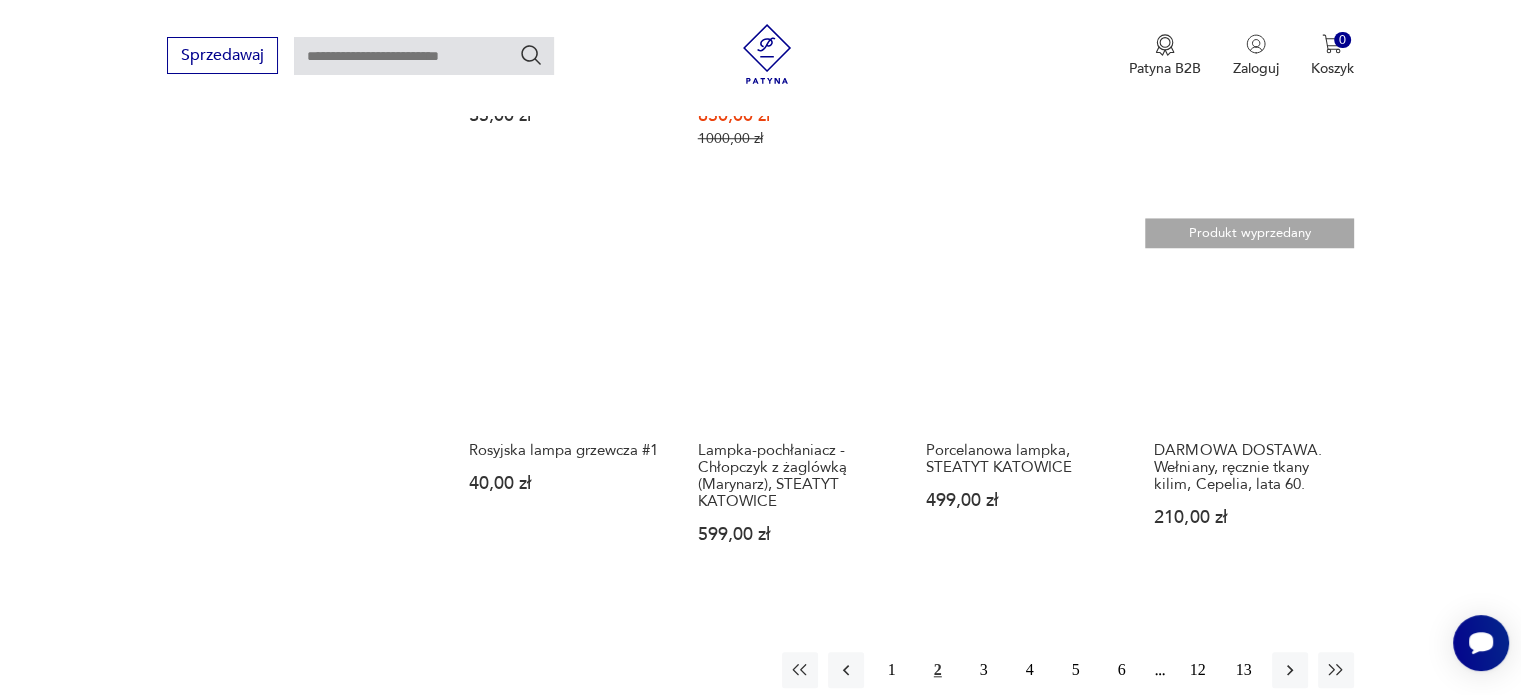 scroll, scrollTop: 1812, scrollLeft: 0, axis: vertical 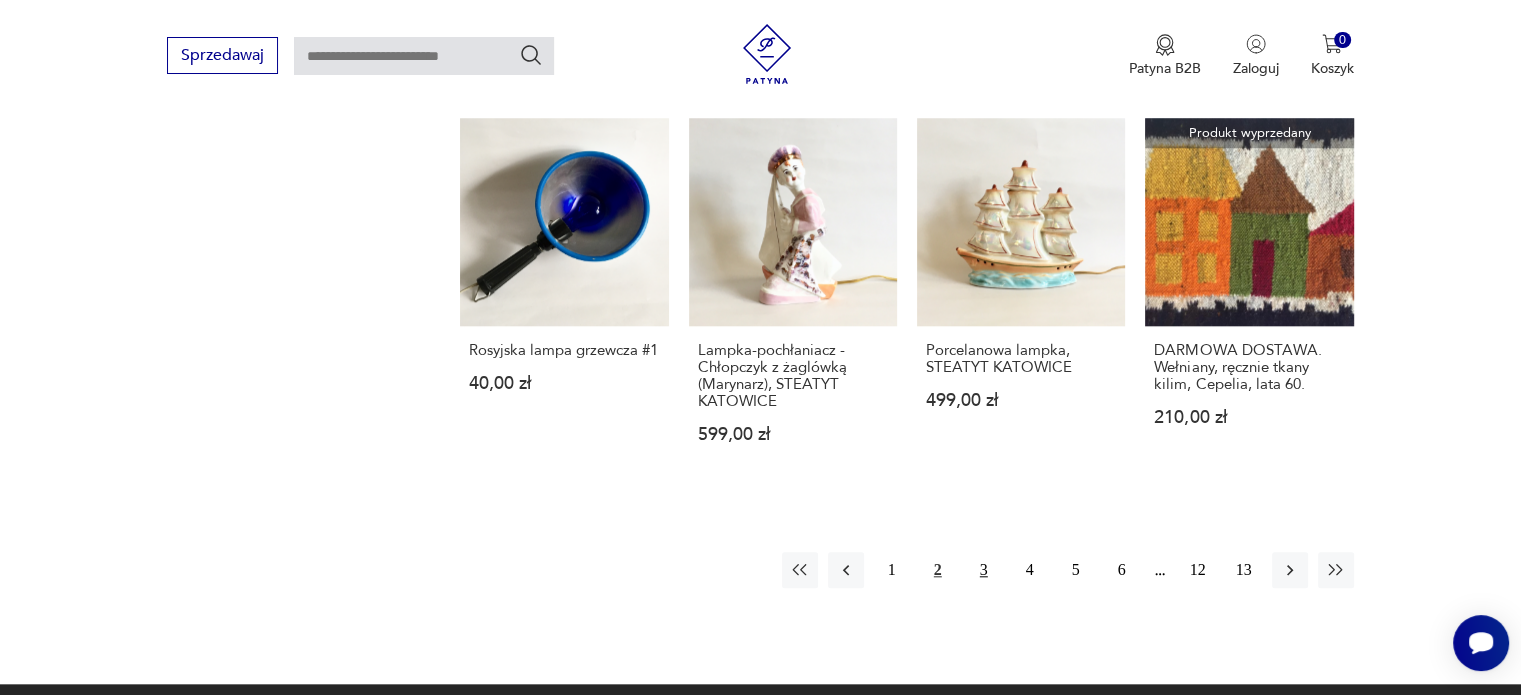 click on "3" at bounding box center (984, 570) 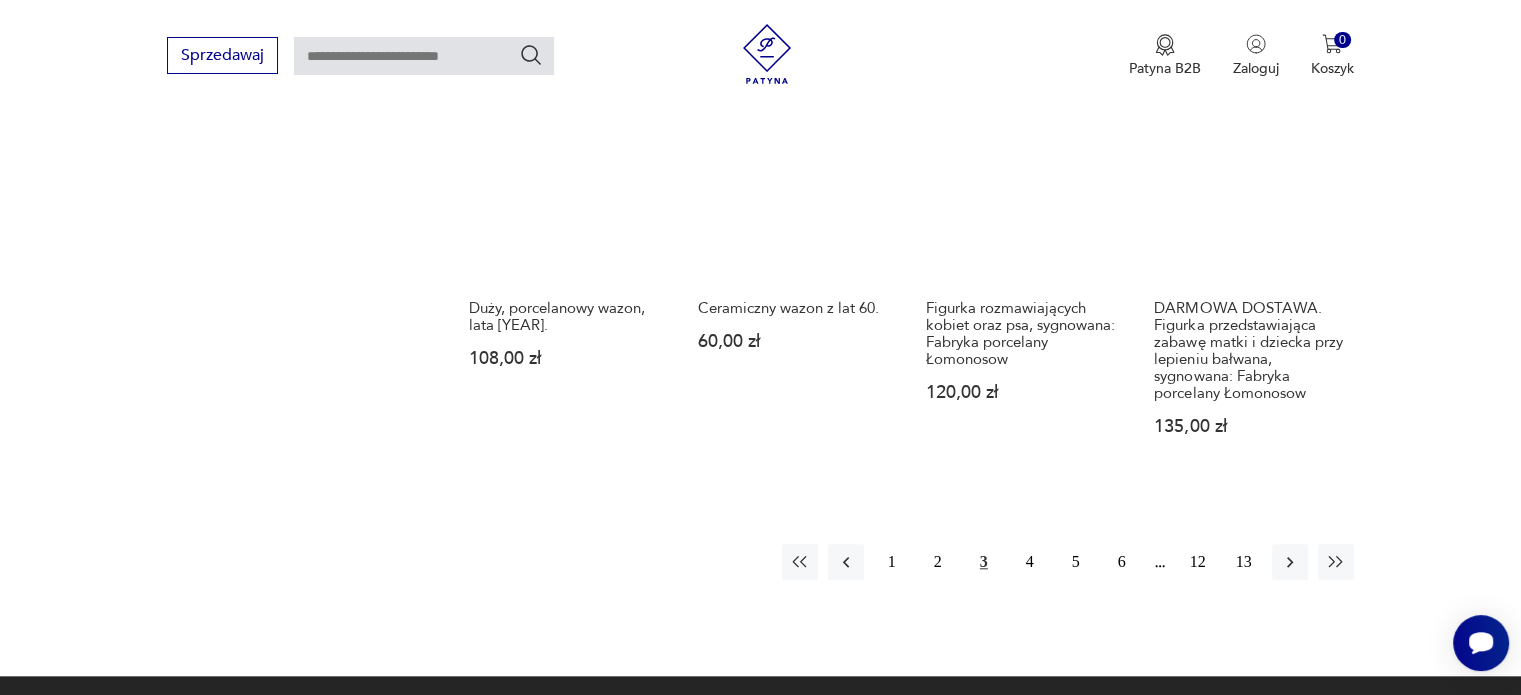 scroll, scrollTop: 1912, scrollLeft: 0, axis: vertical 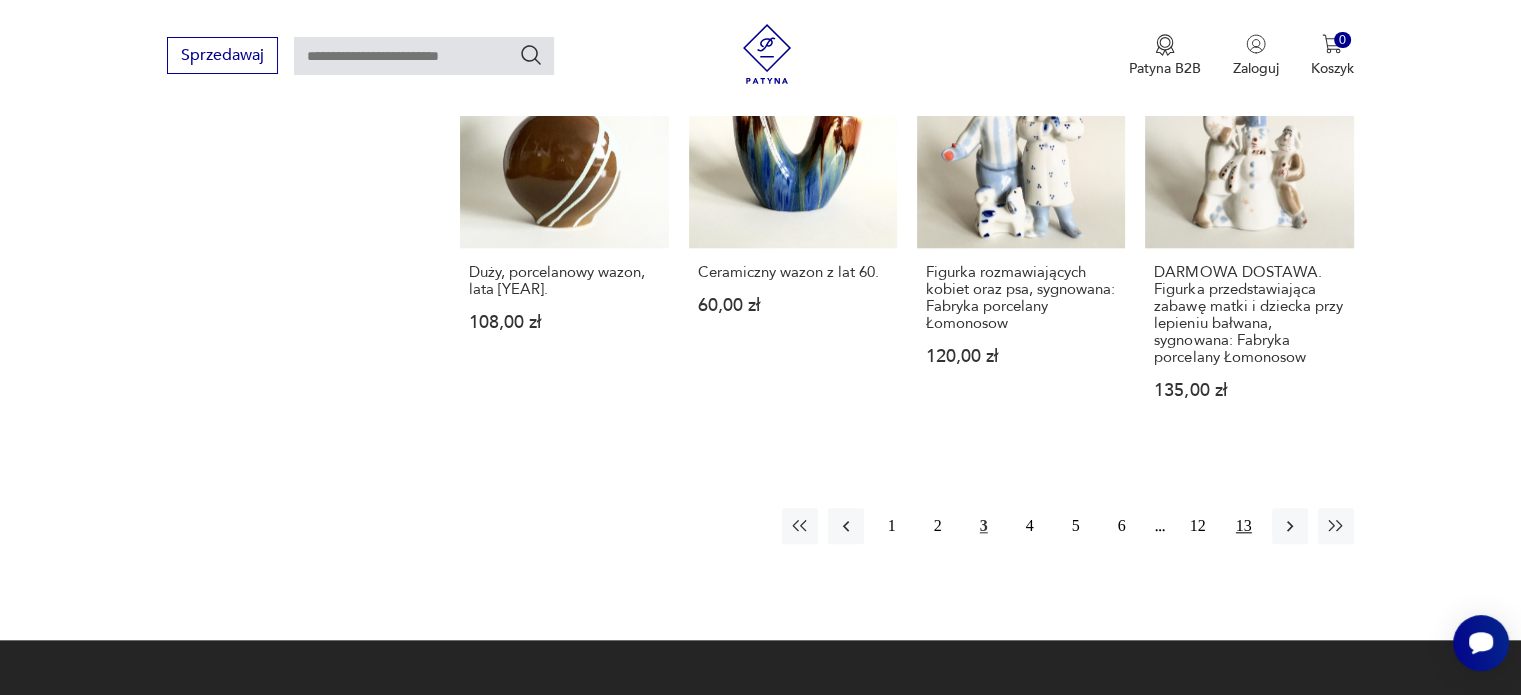 click on "13" at bounding box center [1244, 526] 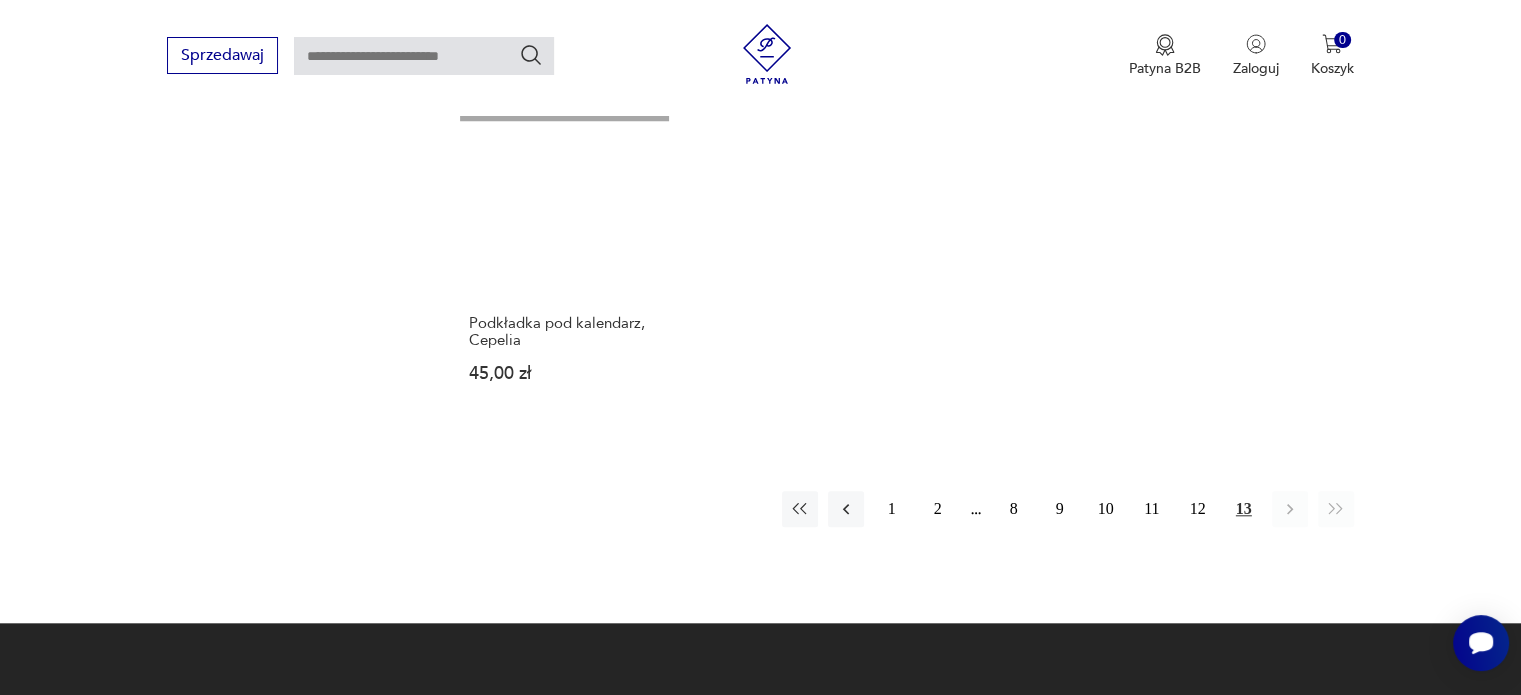 scroll, scrollTop: 1812, scrollLeft: 0, axis: vertical 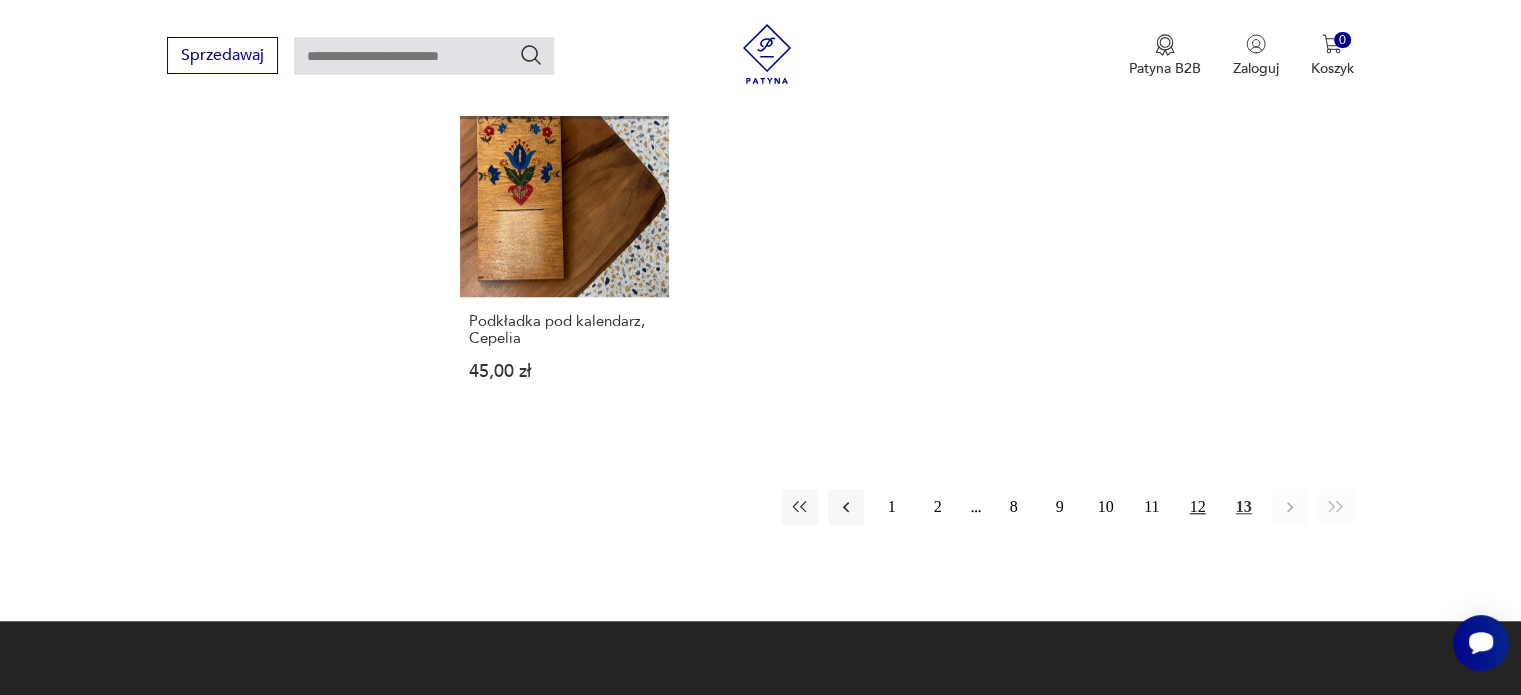 click on "12" at bounding box center [1198, 507] 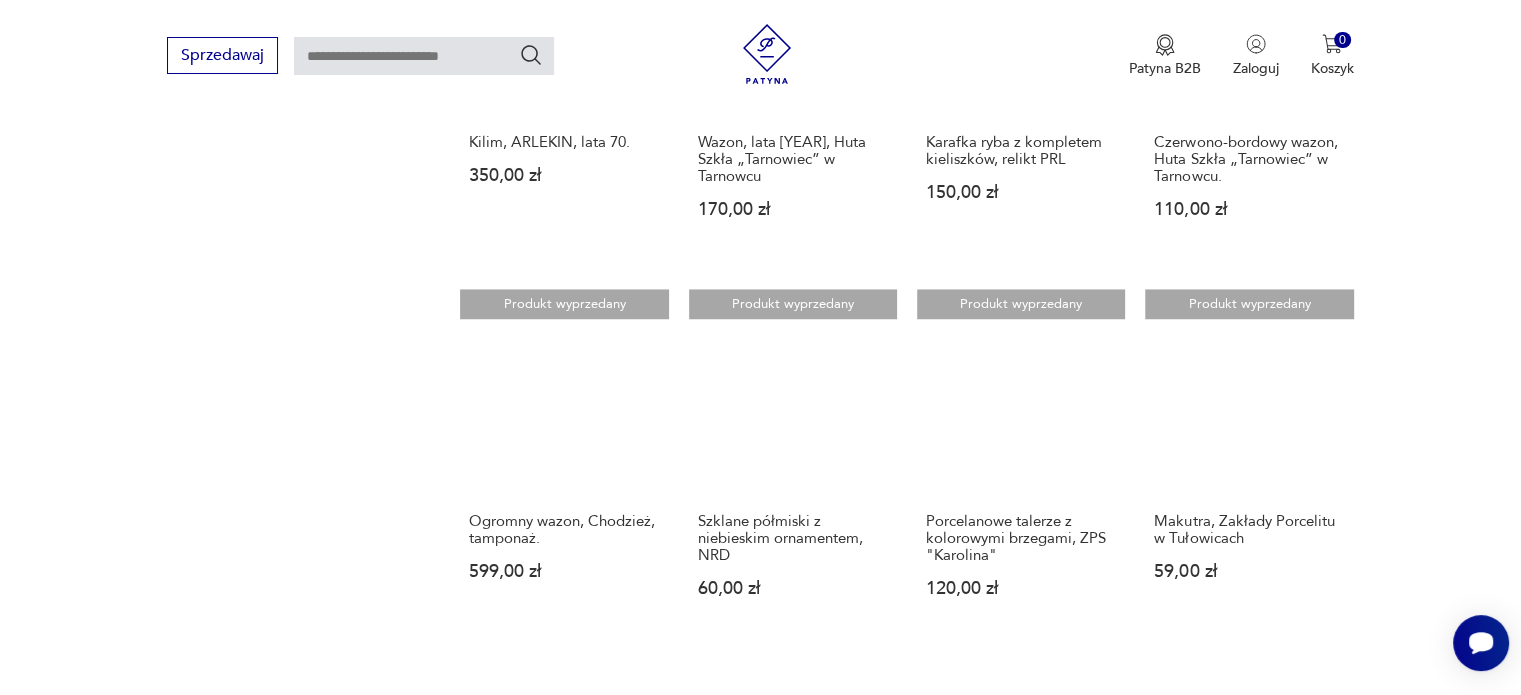 scroll, scrollTop: 1812, scrollLeft: 0, axis: vertical 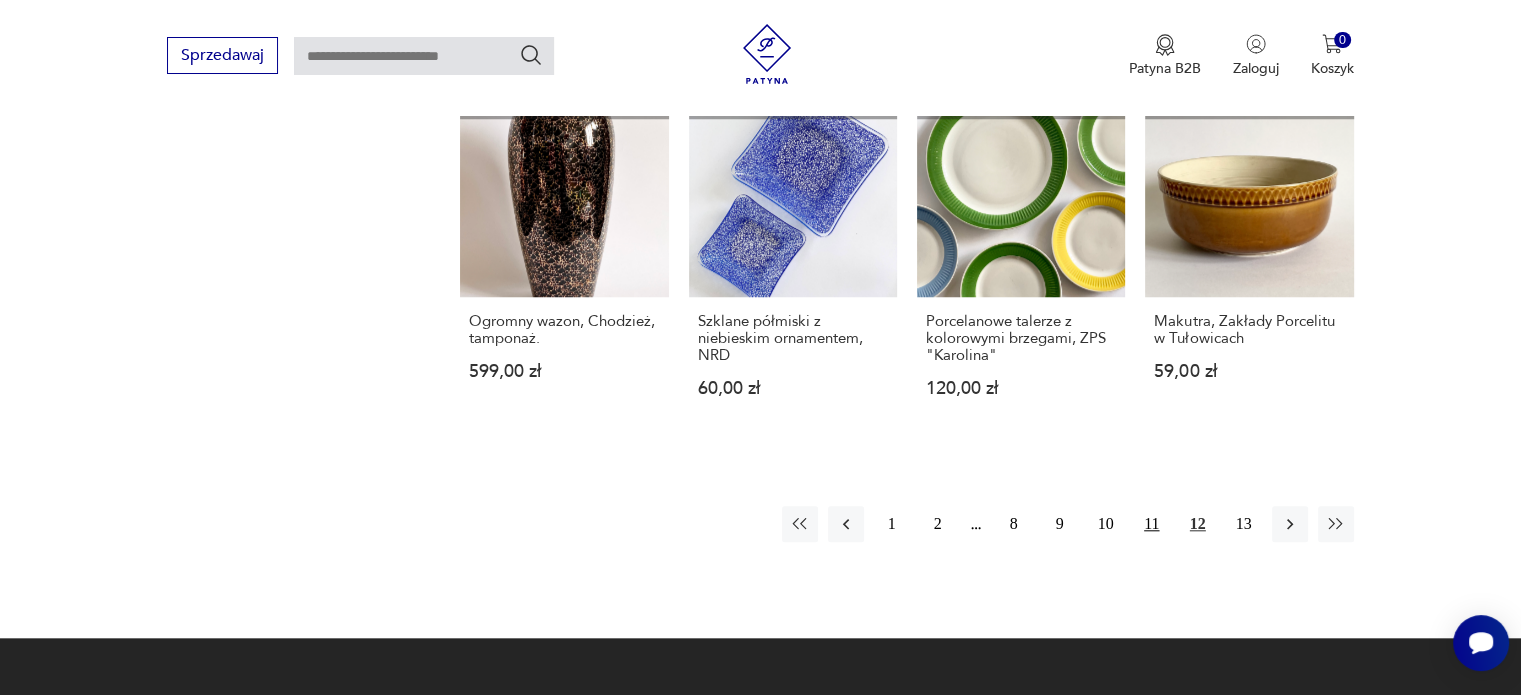 click on "11" at bounding box center (1152, 524) 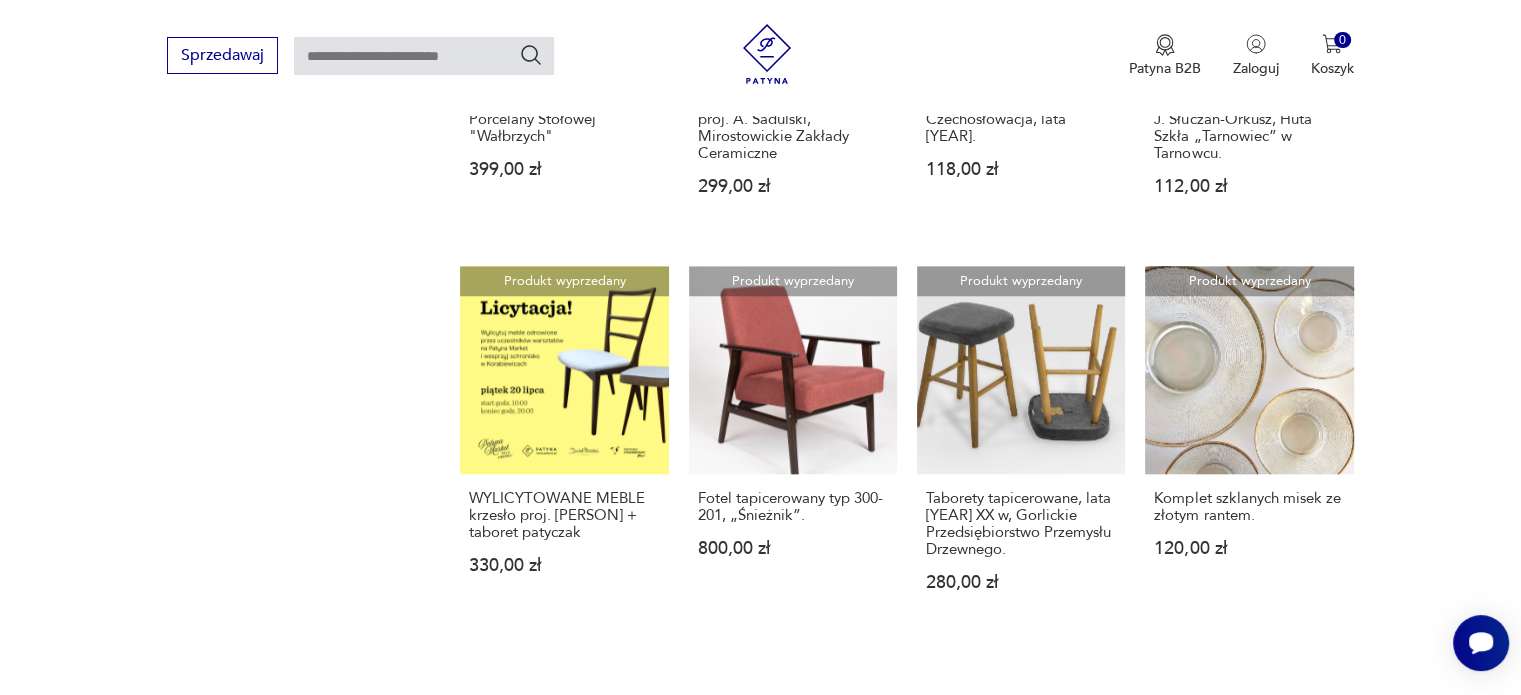 scroll, scrollTop: 1812, scrollLeft: 0, axis: vertical 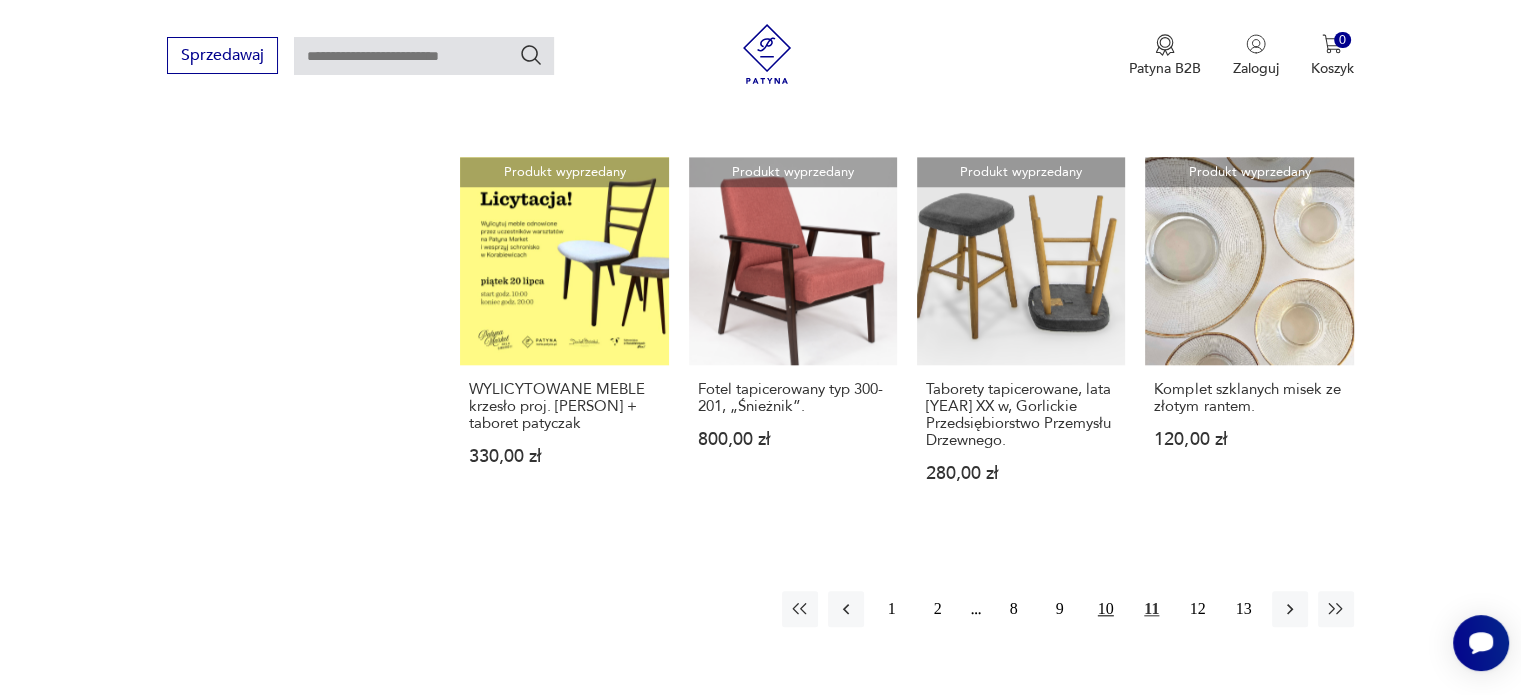 click on "10" at bounding box center (1106, 609) 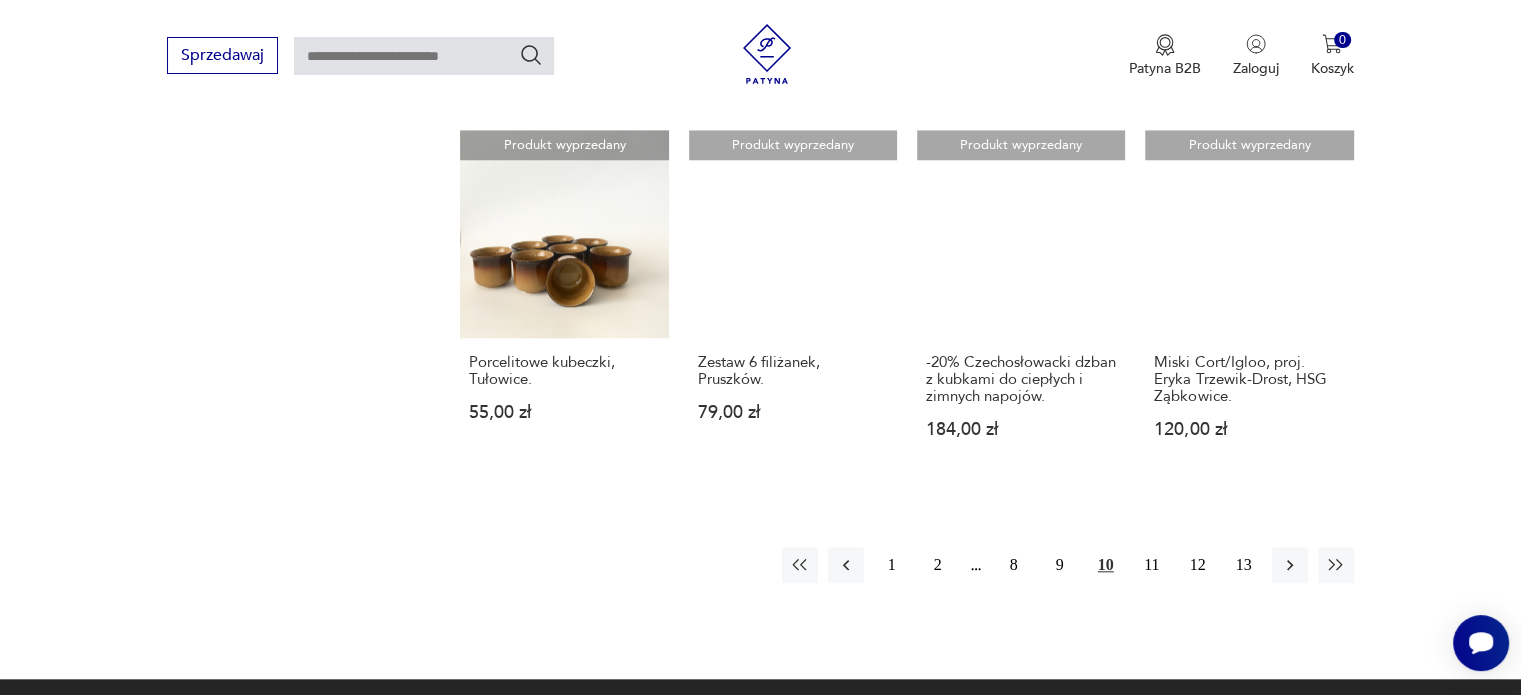 scroll, scrollTop: 1812, scrollLeft: 0, axis: vertical 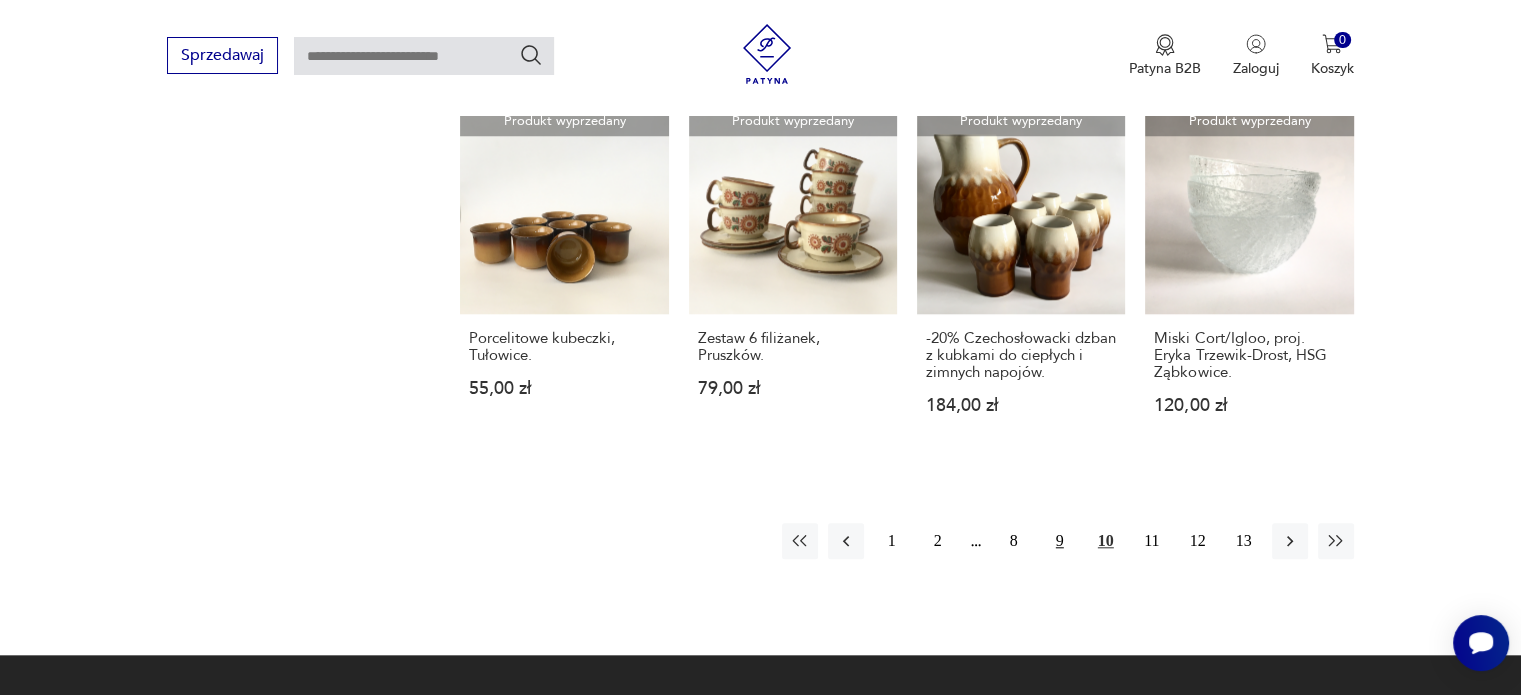 click on "9" at bounding box center [1060, 541] 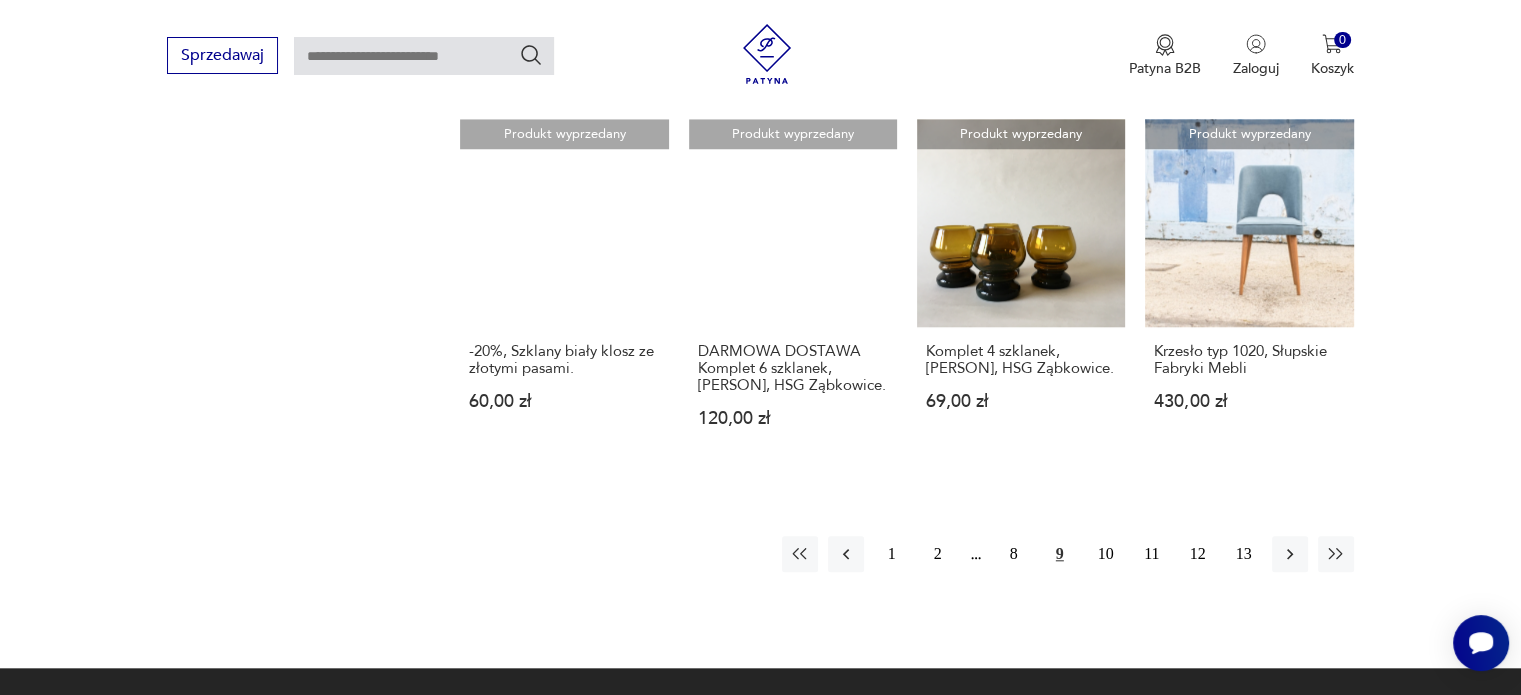 scroll, scrollTop: 1812, scrollLeft: 0, axis: vertical 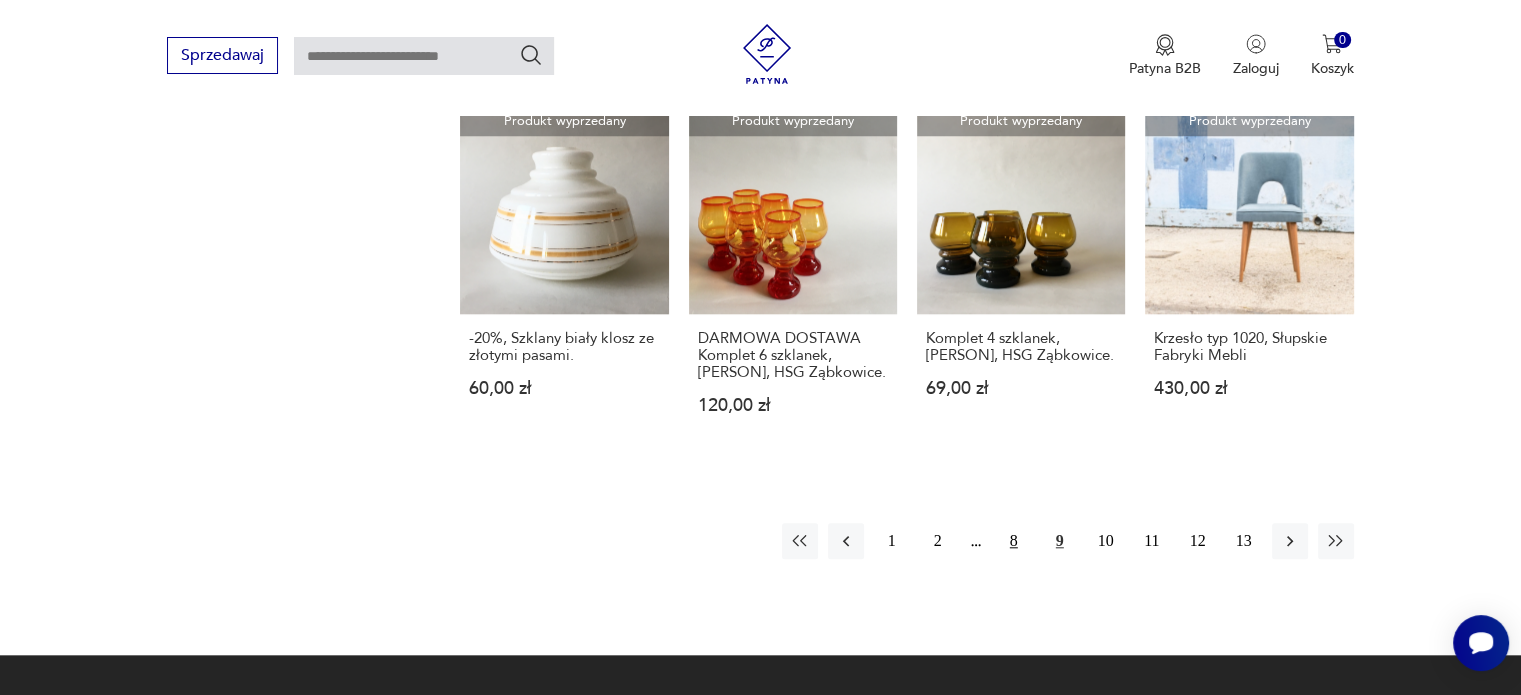 click on "8" at bounding box center (1014, 541) 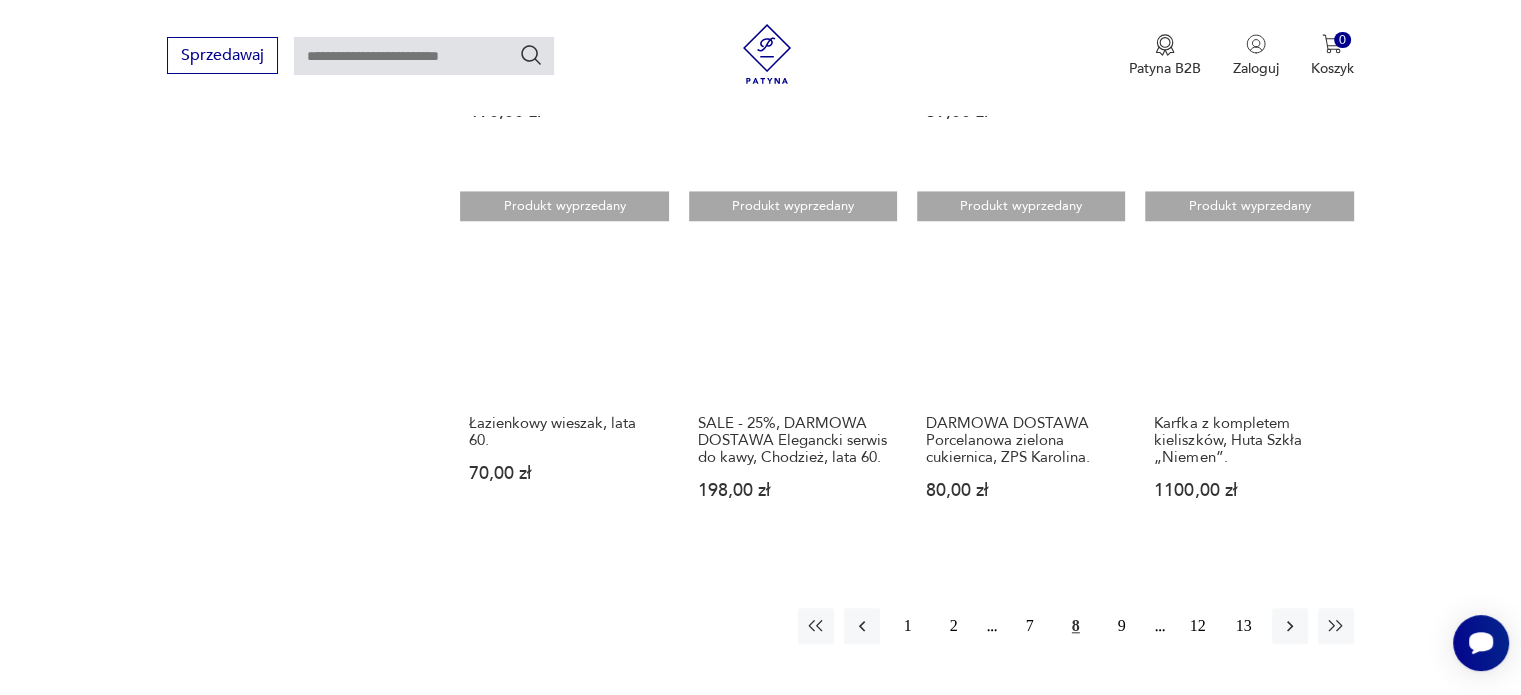 scroll, scrollTop: 1812, scrollLeft: 0, axis: vertical 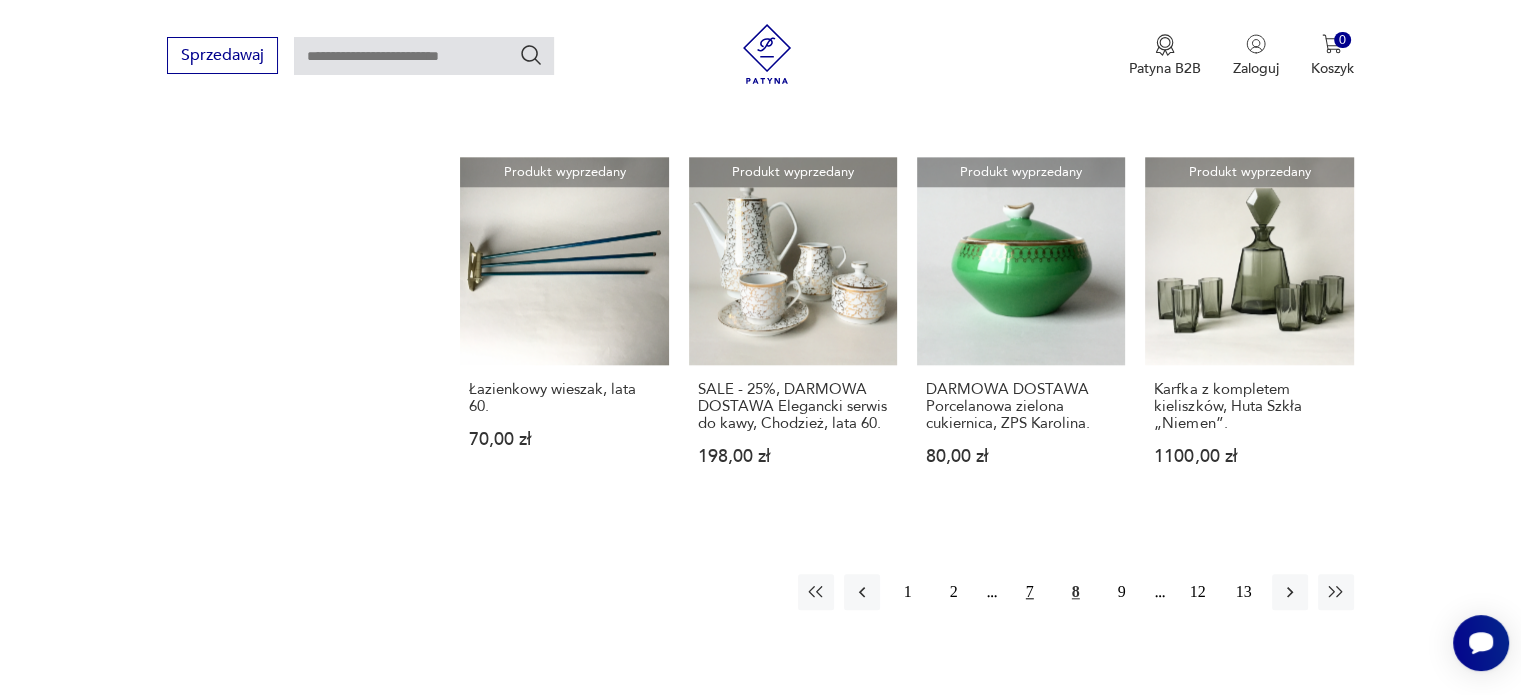 click on "7" at bounding box center (1030, 592) 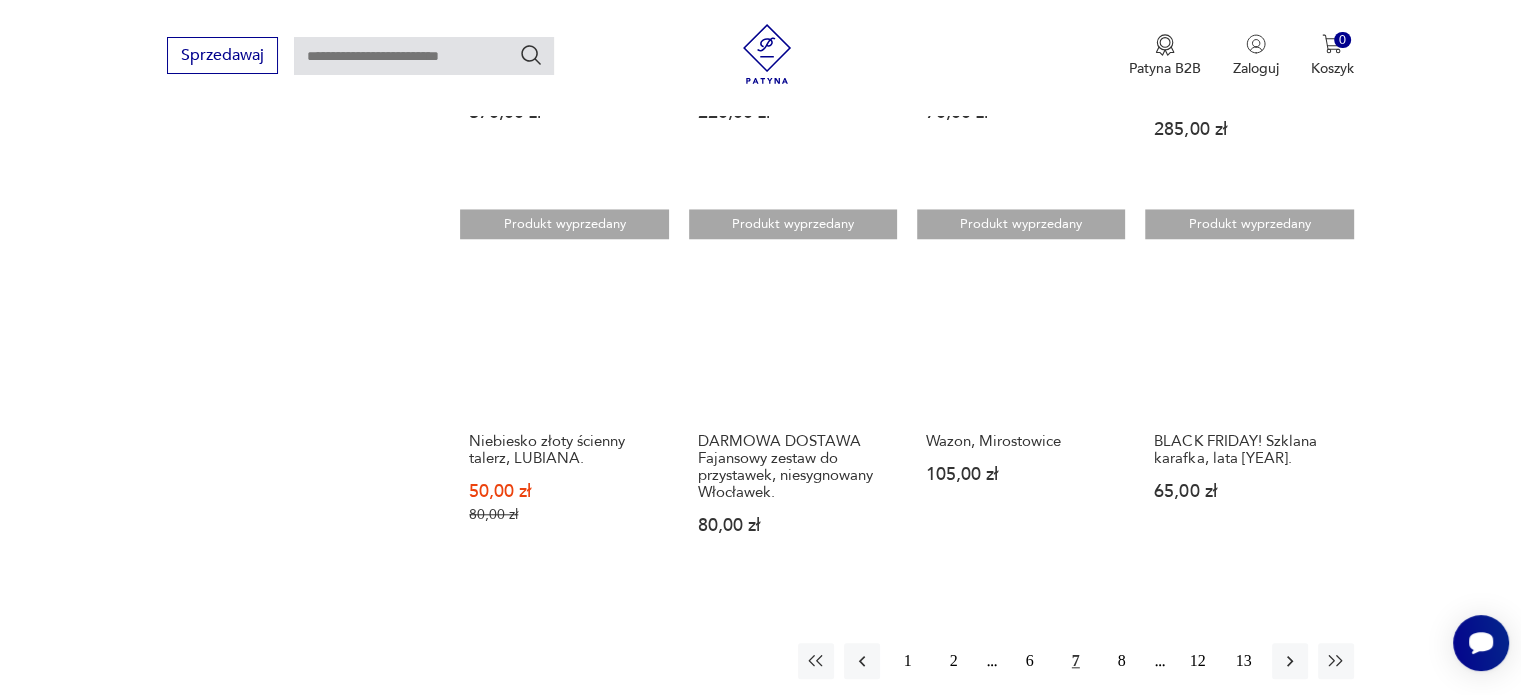 scroll, scrollTop: 1812, scrollLeft: 0, axis: vertical 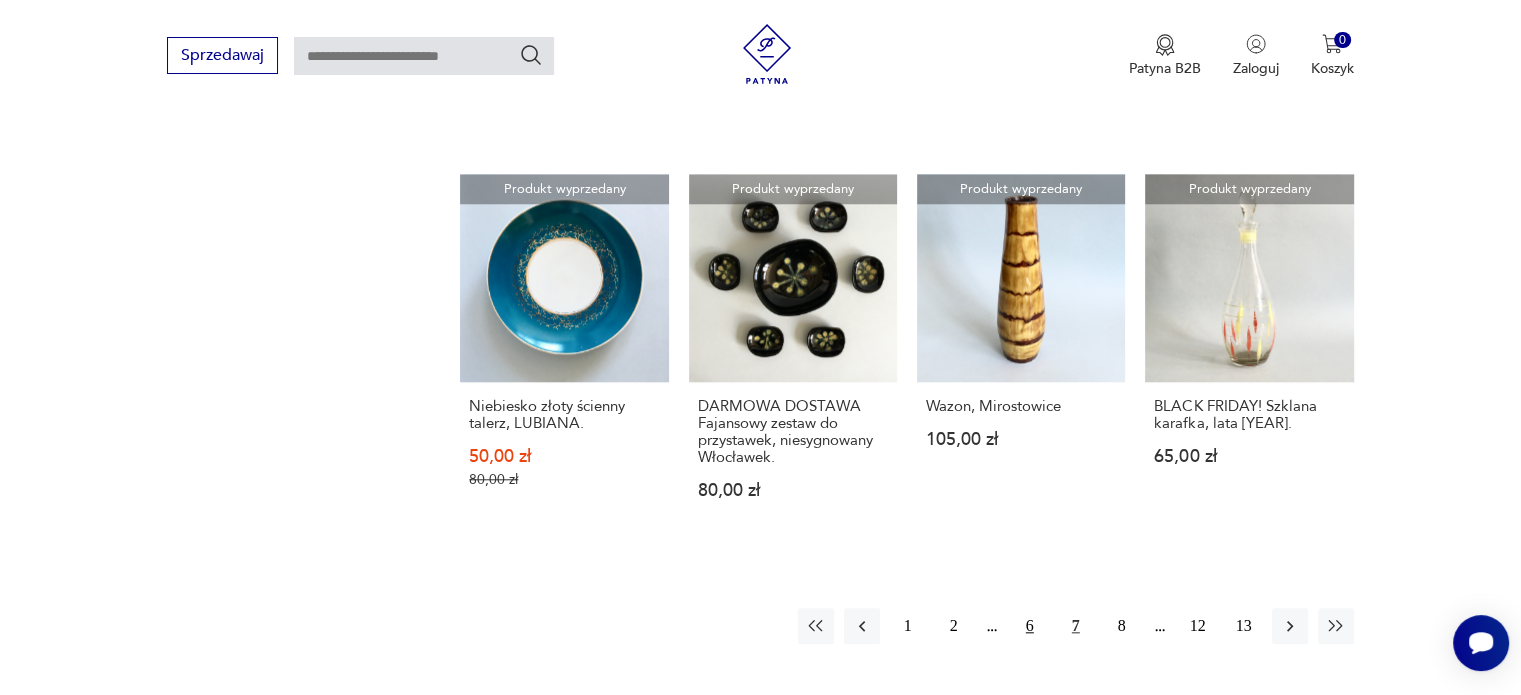 click on "6" at bounding box center (1030, 626) 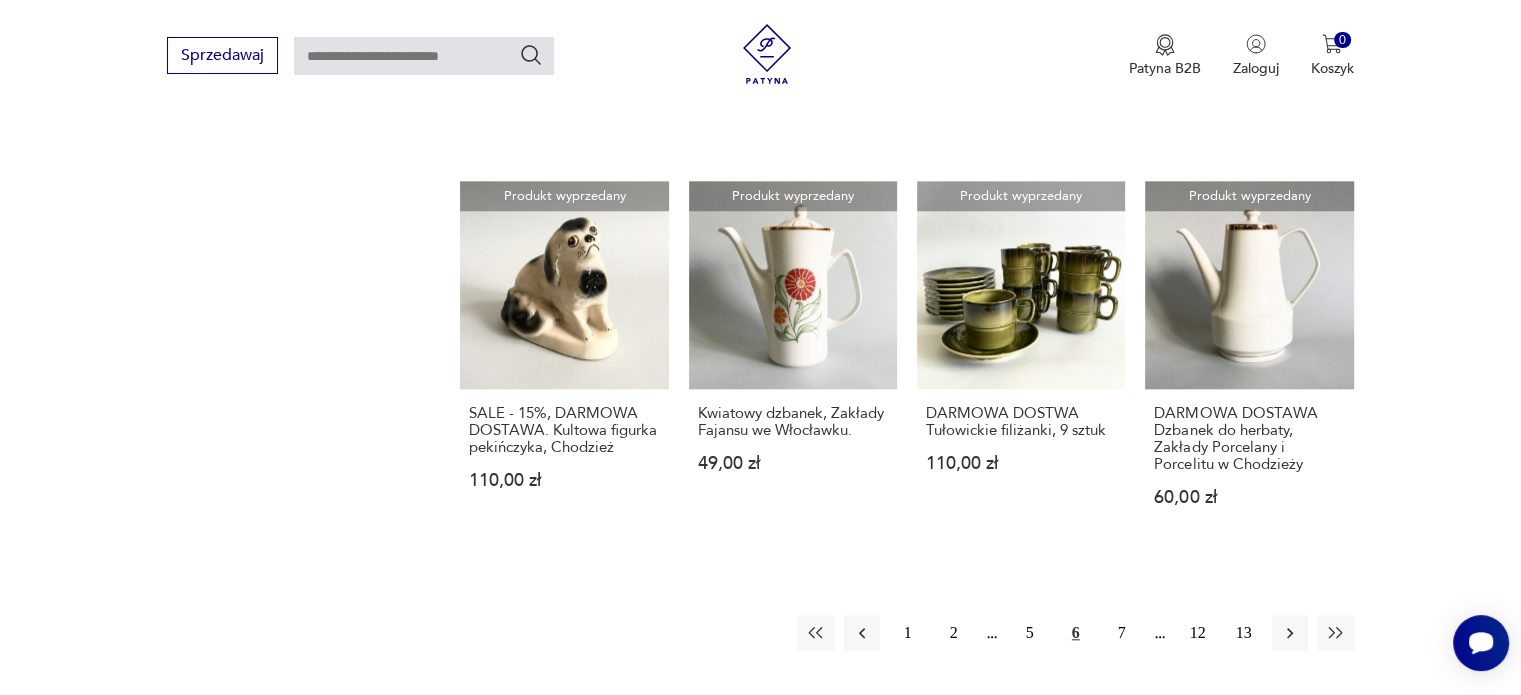 scroll, scrollTop: 1812, scrollLeft: 0, axis: vertical 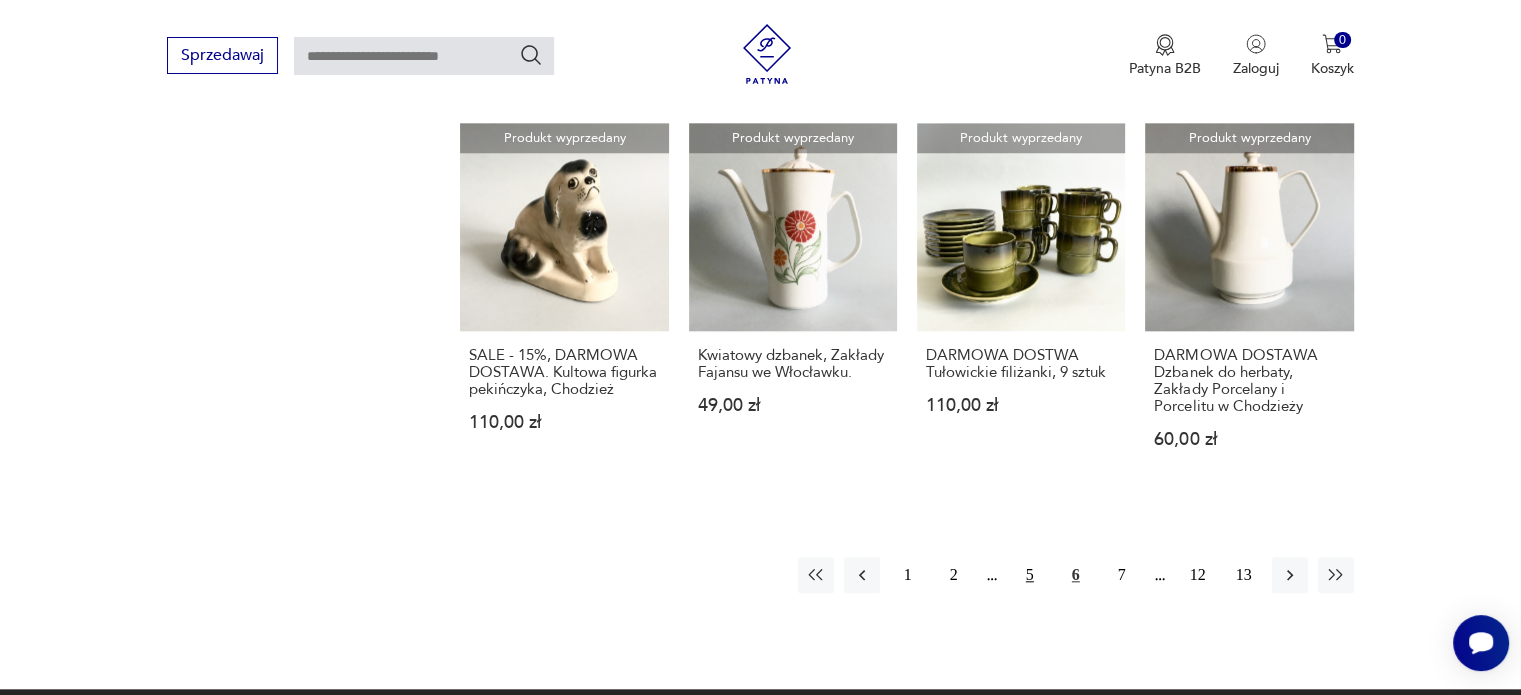 click on "5" at bounding box center [1030, 575] 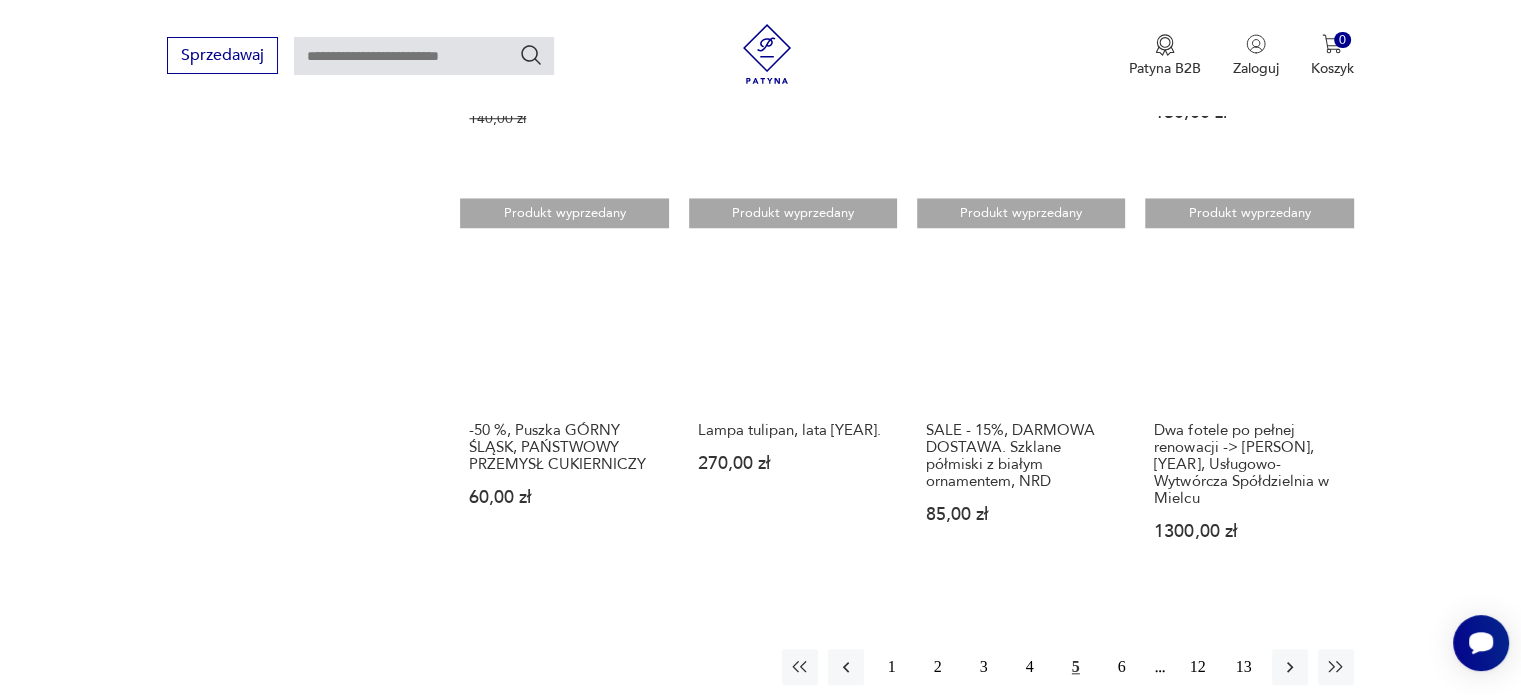 scroll, scrollTop: 1812, scrollLeft: 0, axis: vertical 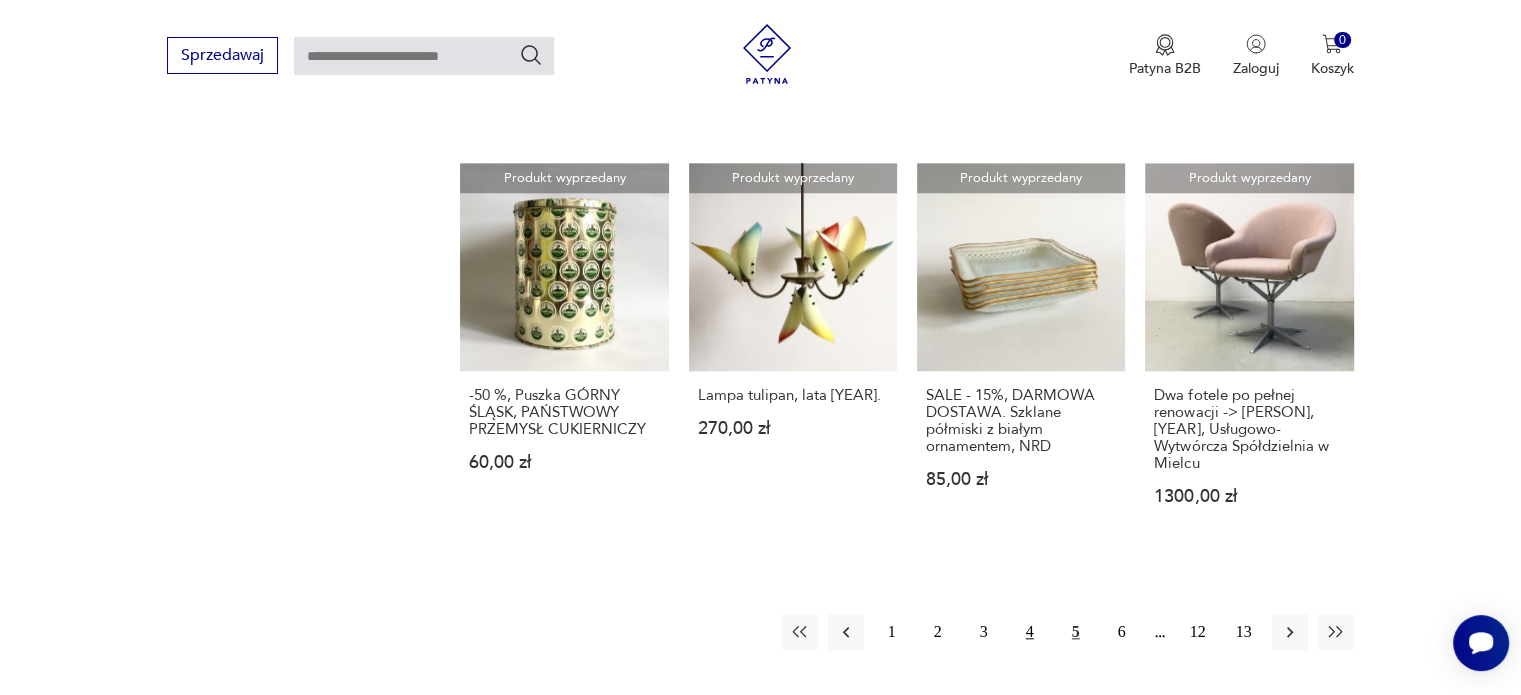 click on "4" at bounding box center (1030, 632) 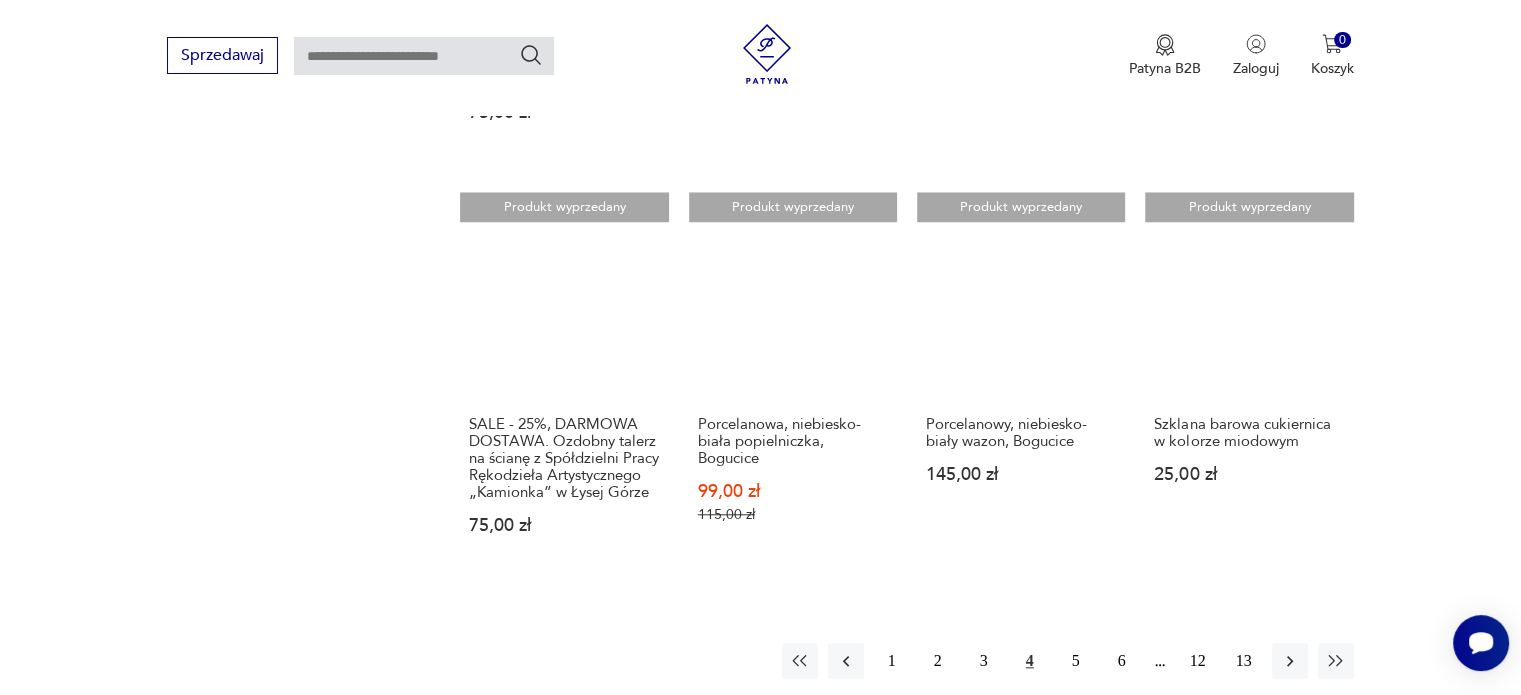 scroll, scrollTop: 1912, scrollLeft: 0, axis: vertical 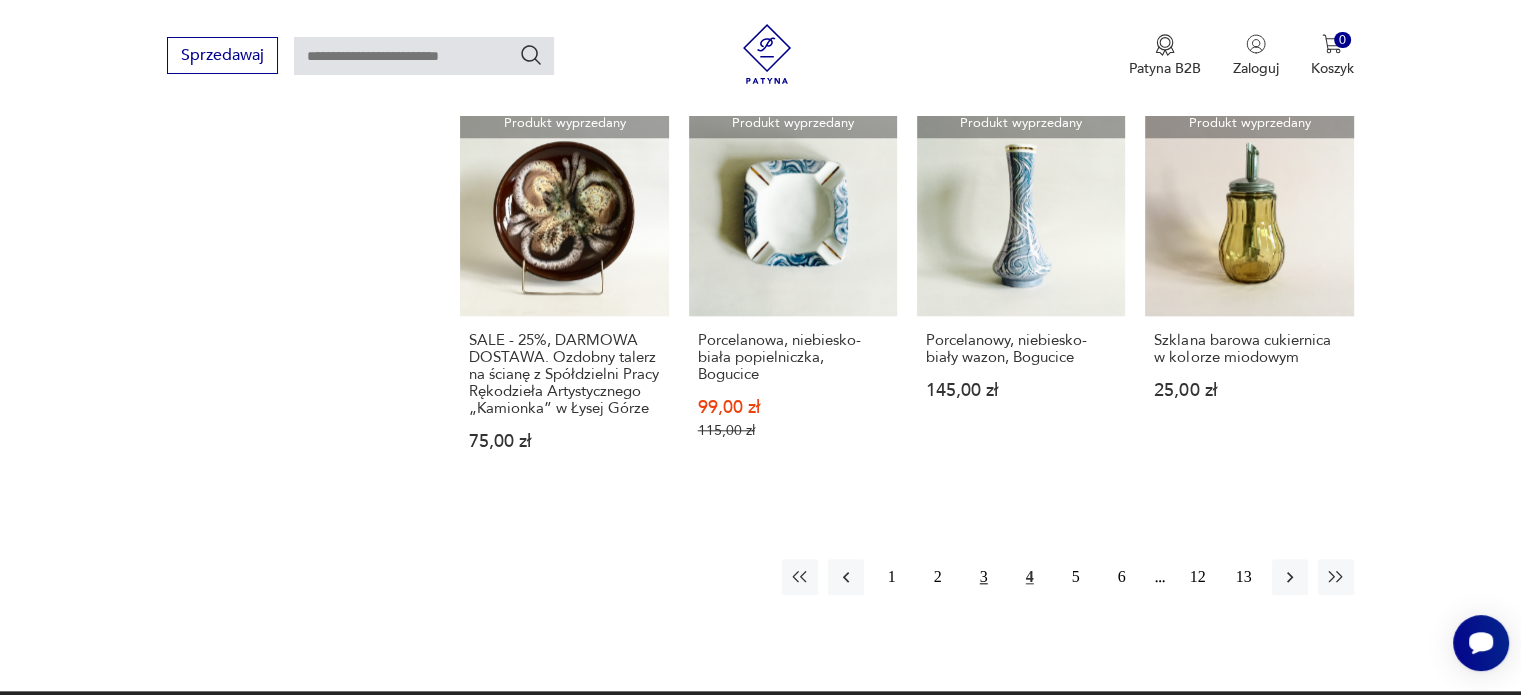 click on "3" at bounding box center [984, 577] 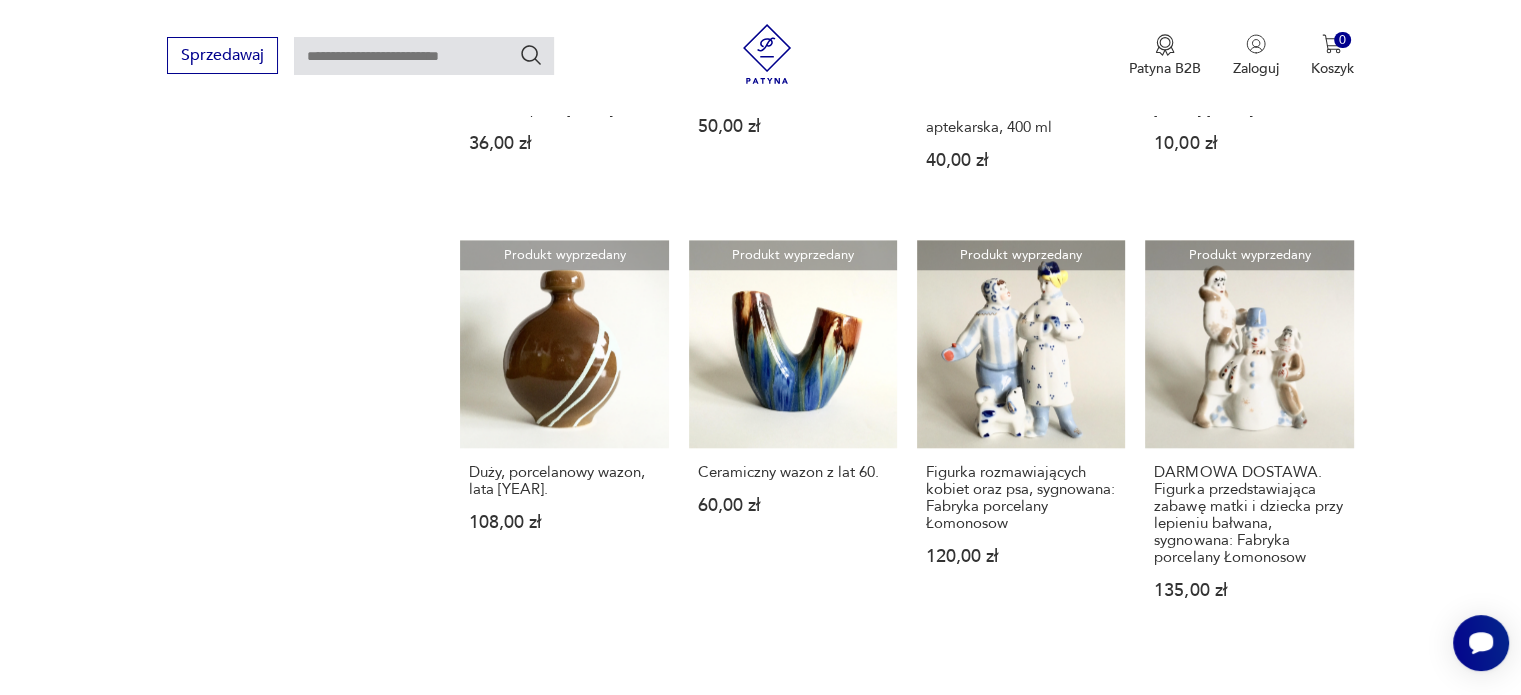 scroll, scrollTop: 1912, scrollLeft: 0, axis: vertical 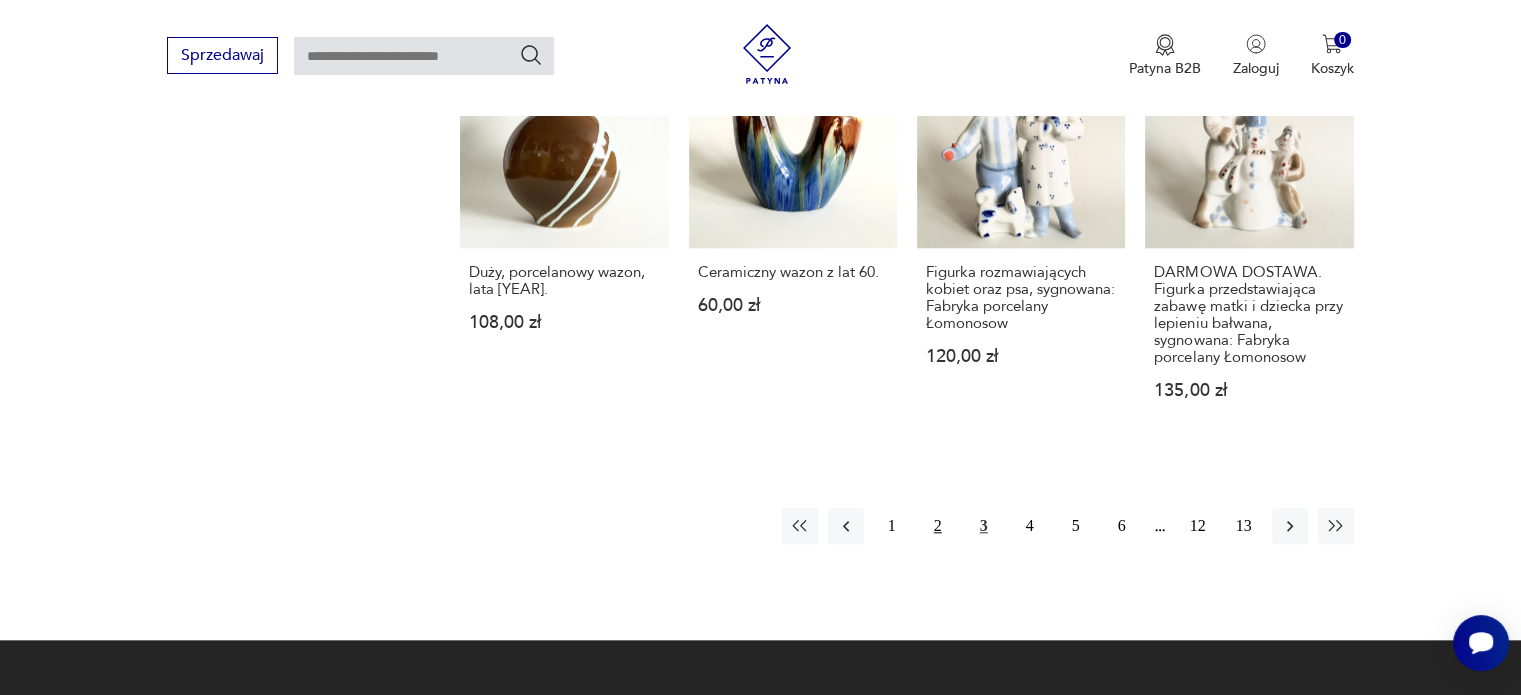 click on "2" at bounding box center (938, 526) 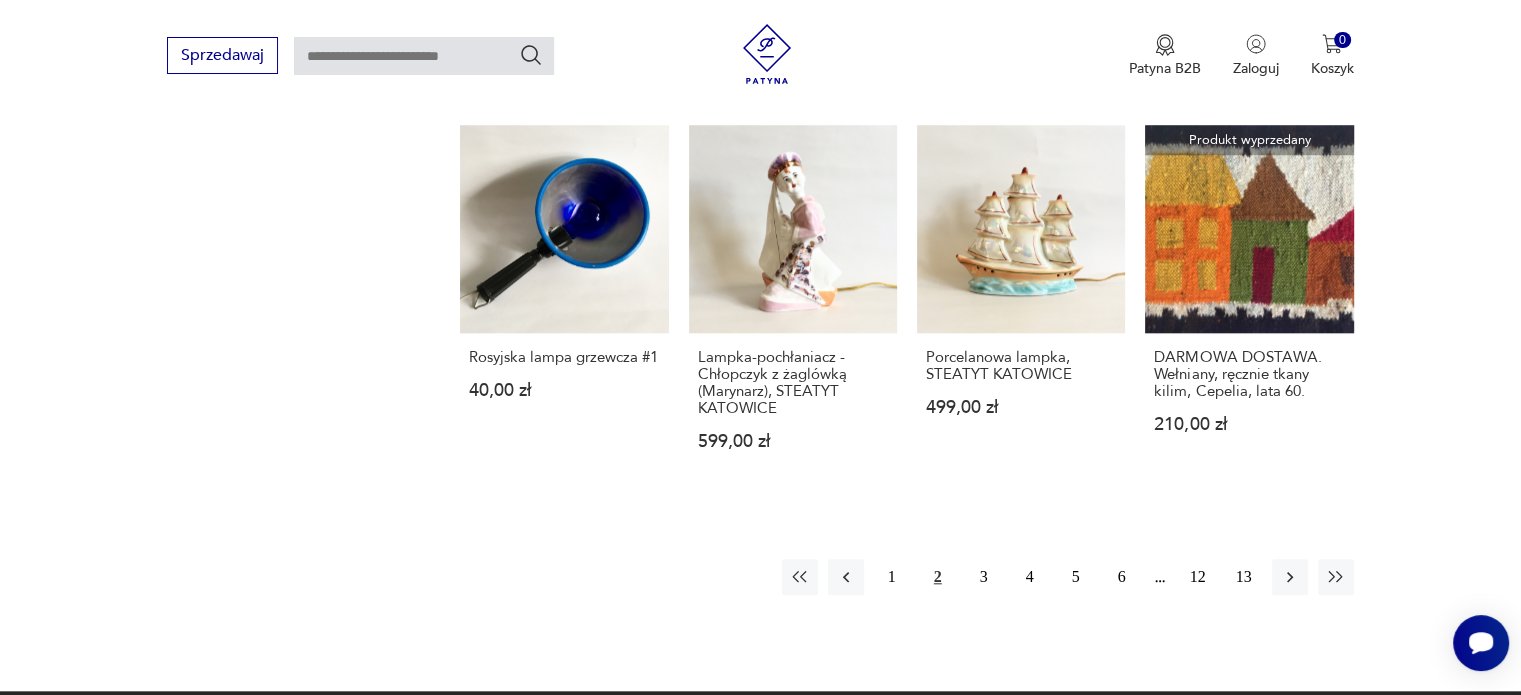 scroll, scrollTop: 1912, scrollLeft: 0, axis: vertical 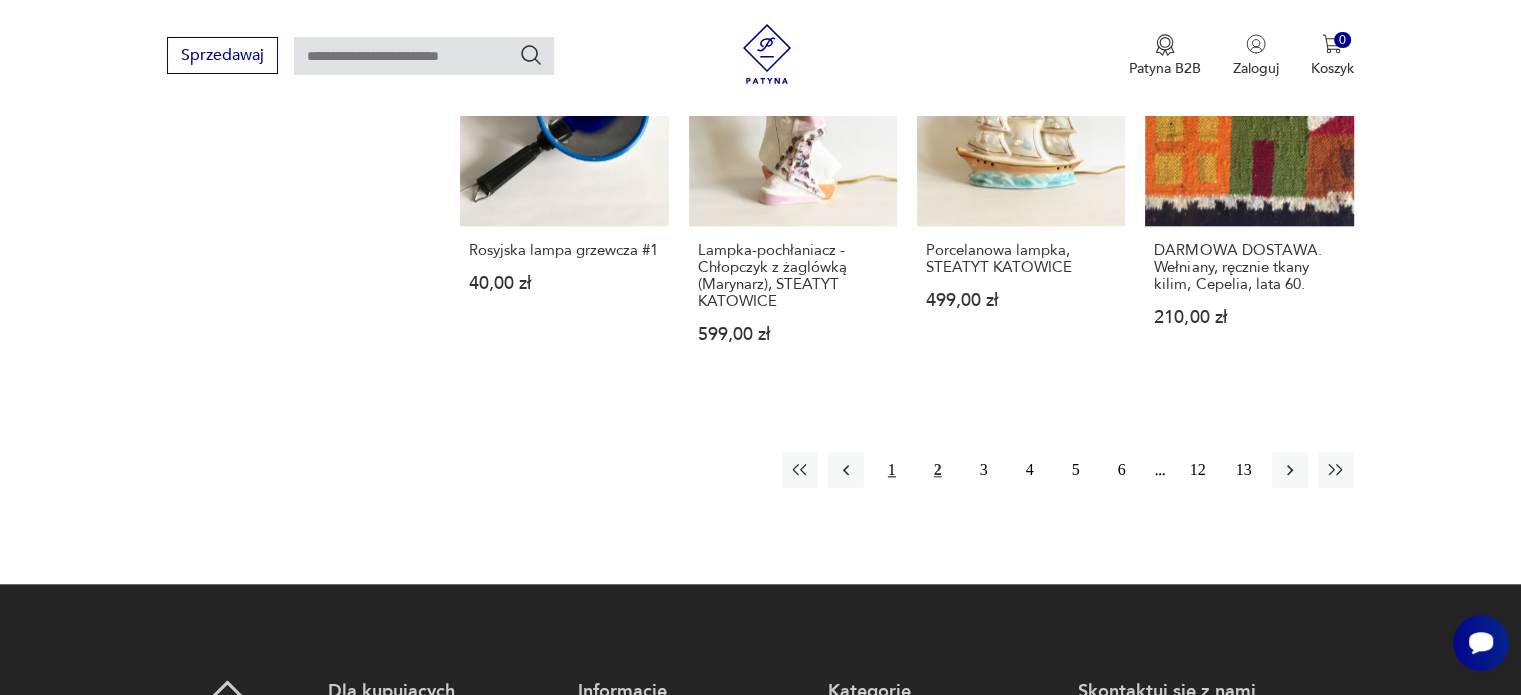 click on "1" at bounding box center [892, 470] 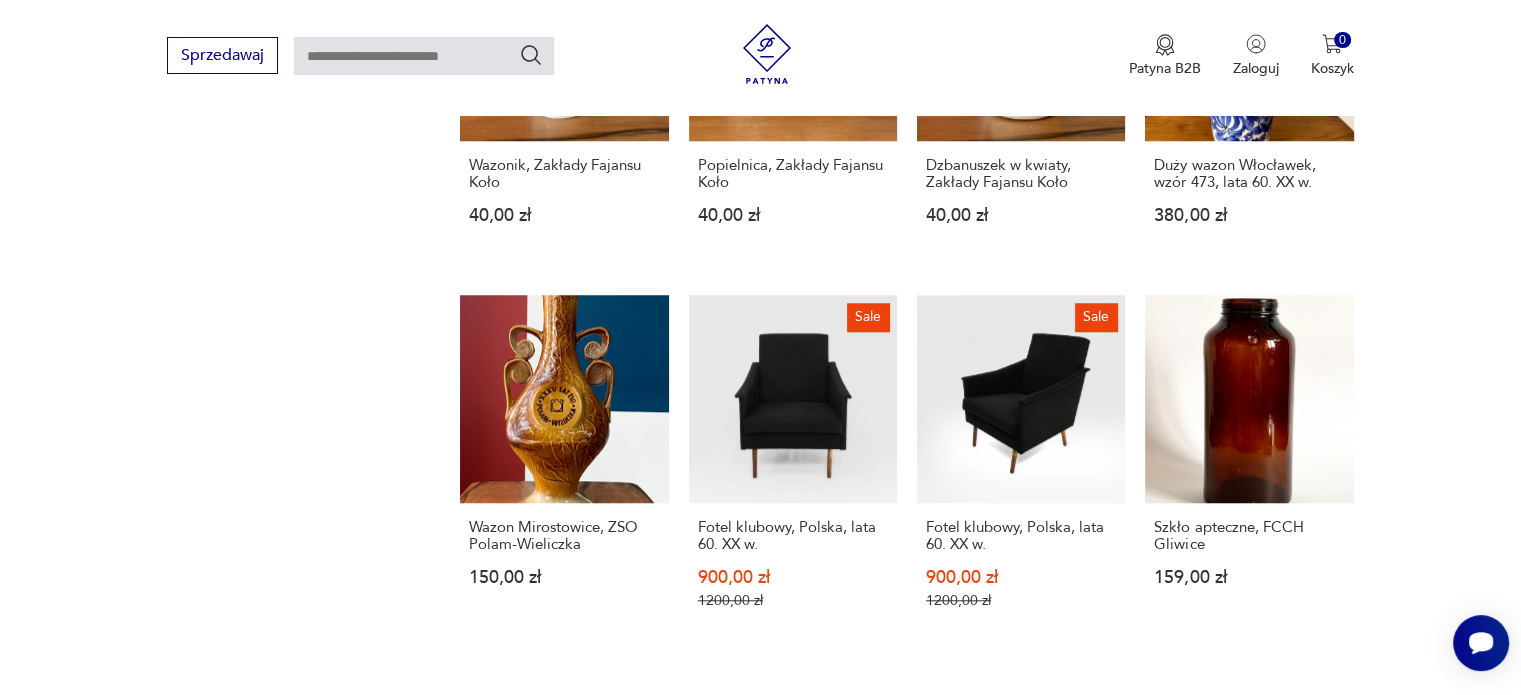scroll, scrollTop: 1612, scrollLeft: 0, axis: vertical 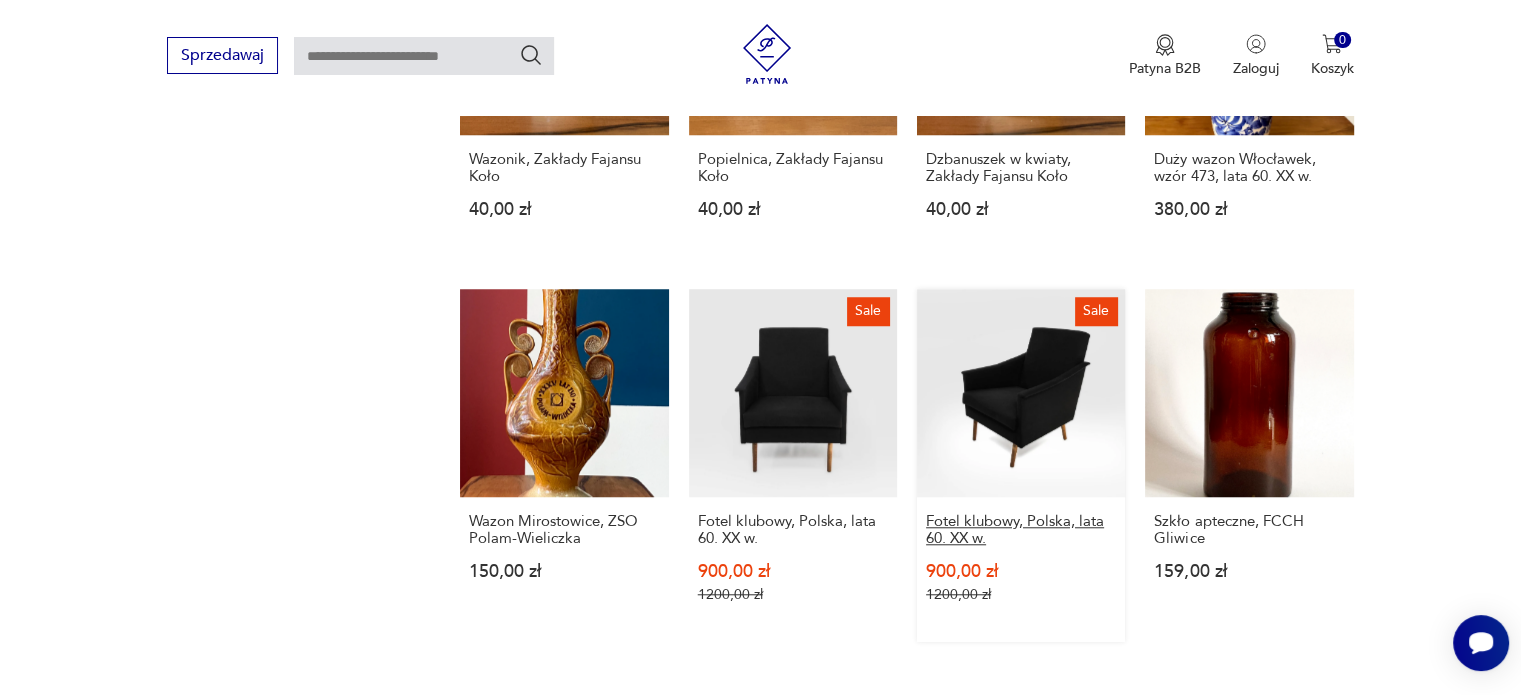 click on "Fotel klubowy, Polska, lata 60. XX w." at bounding box center [1021, 530] 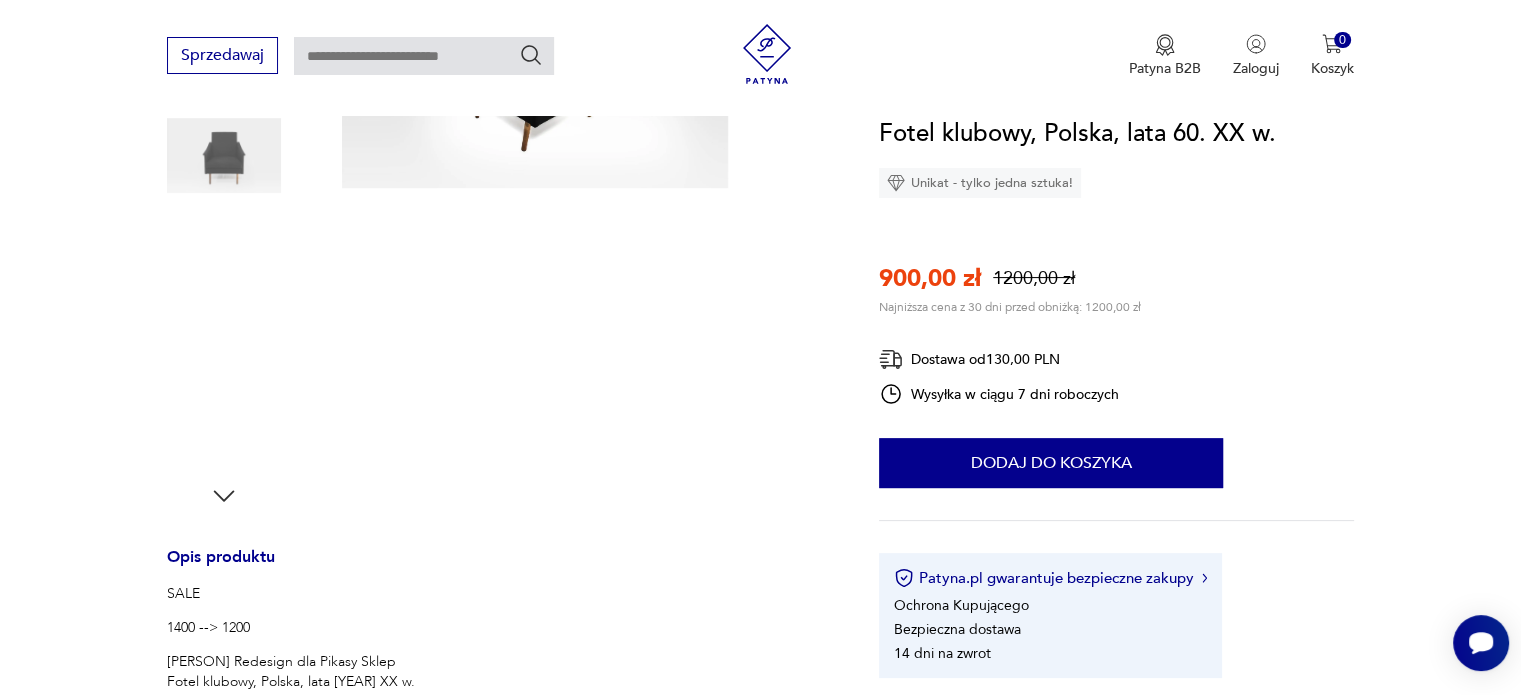 scroll, scrollTop: 400, scrollLeft: 0, axis: vertical 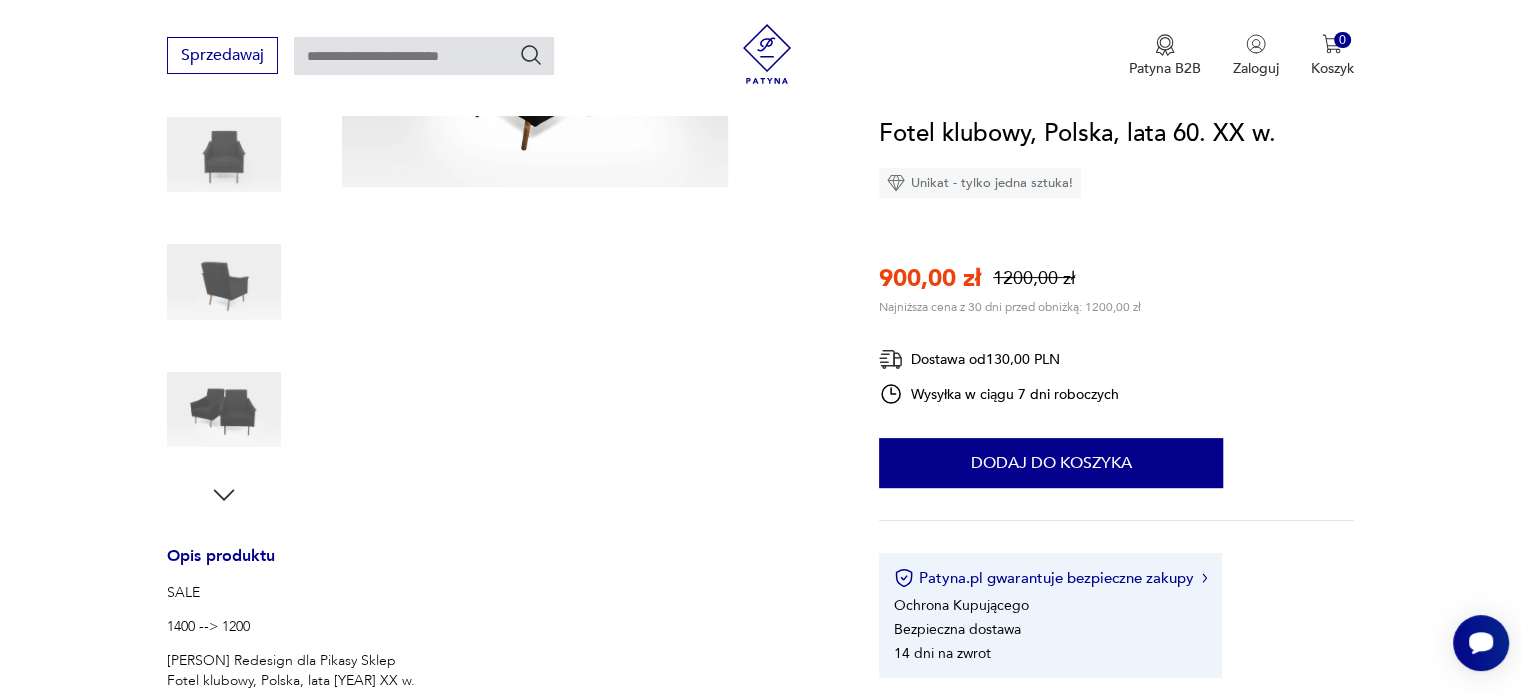 click 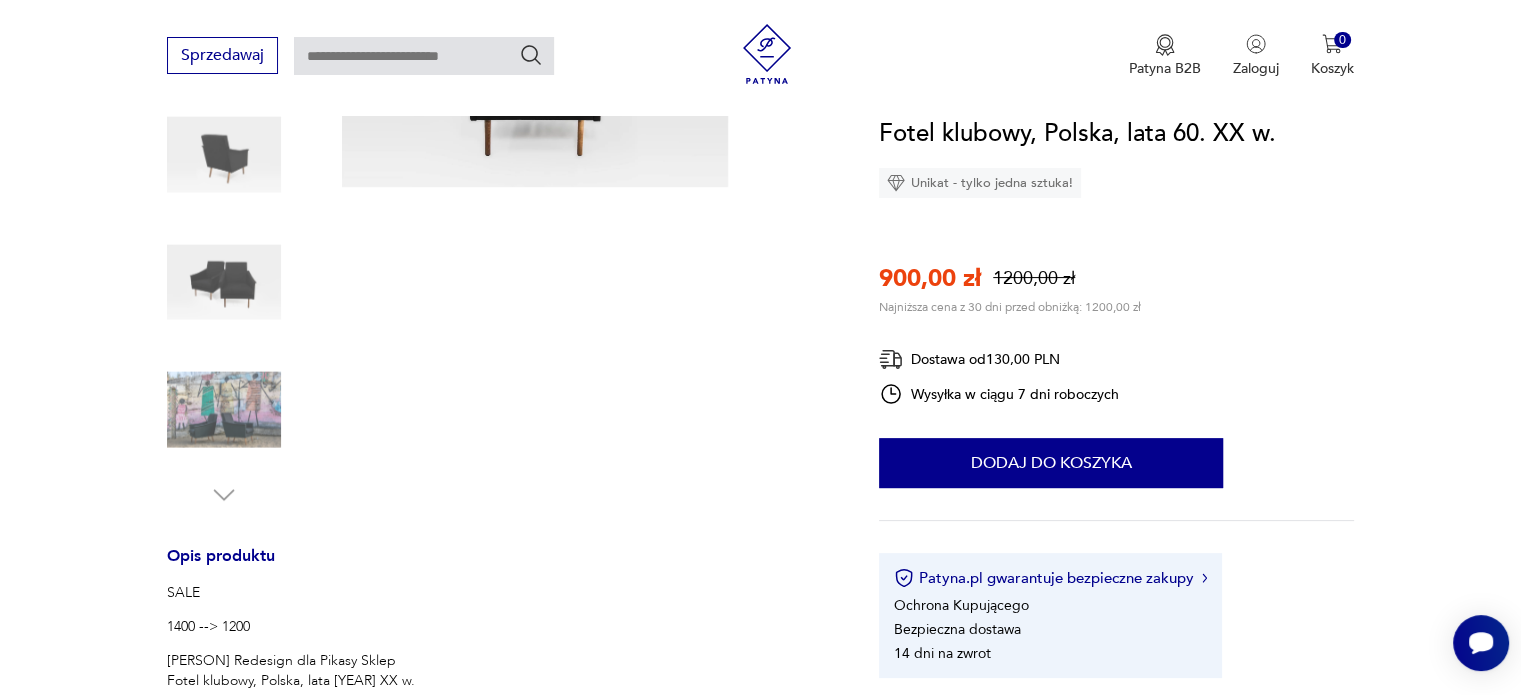click at bounding box center [224, 410] 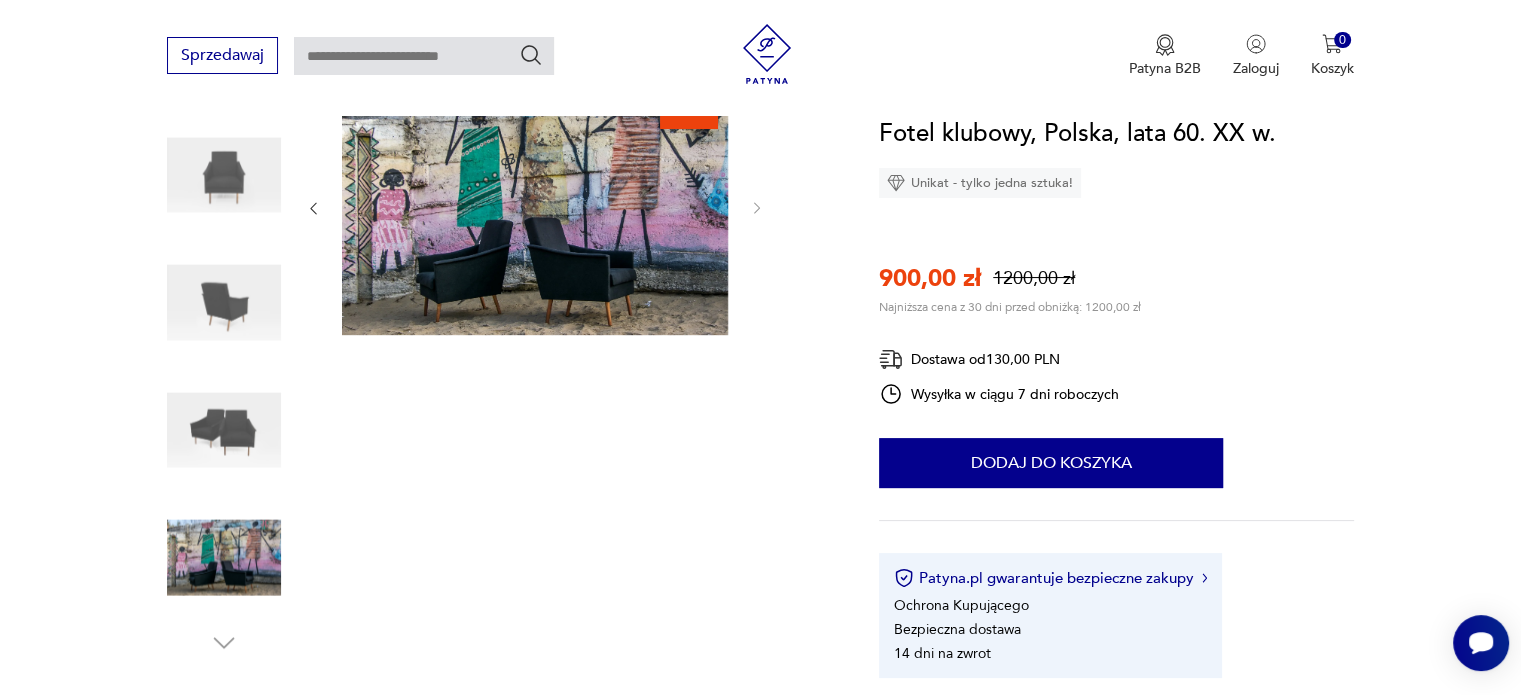scroll, scrollTop: 200, scrollLeft: 0, axis: vertical 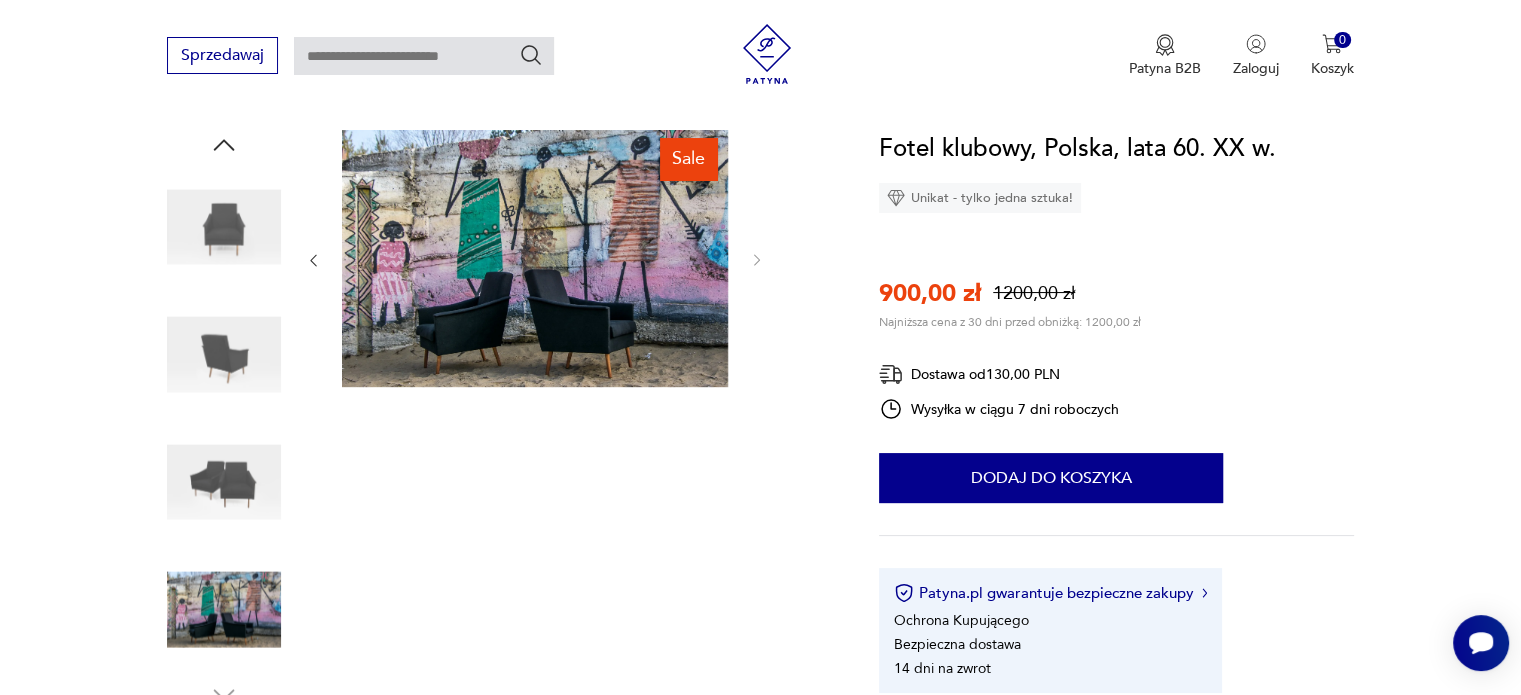 click at bounding box center (535, 258) 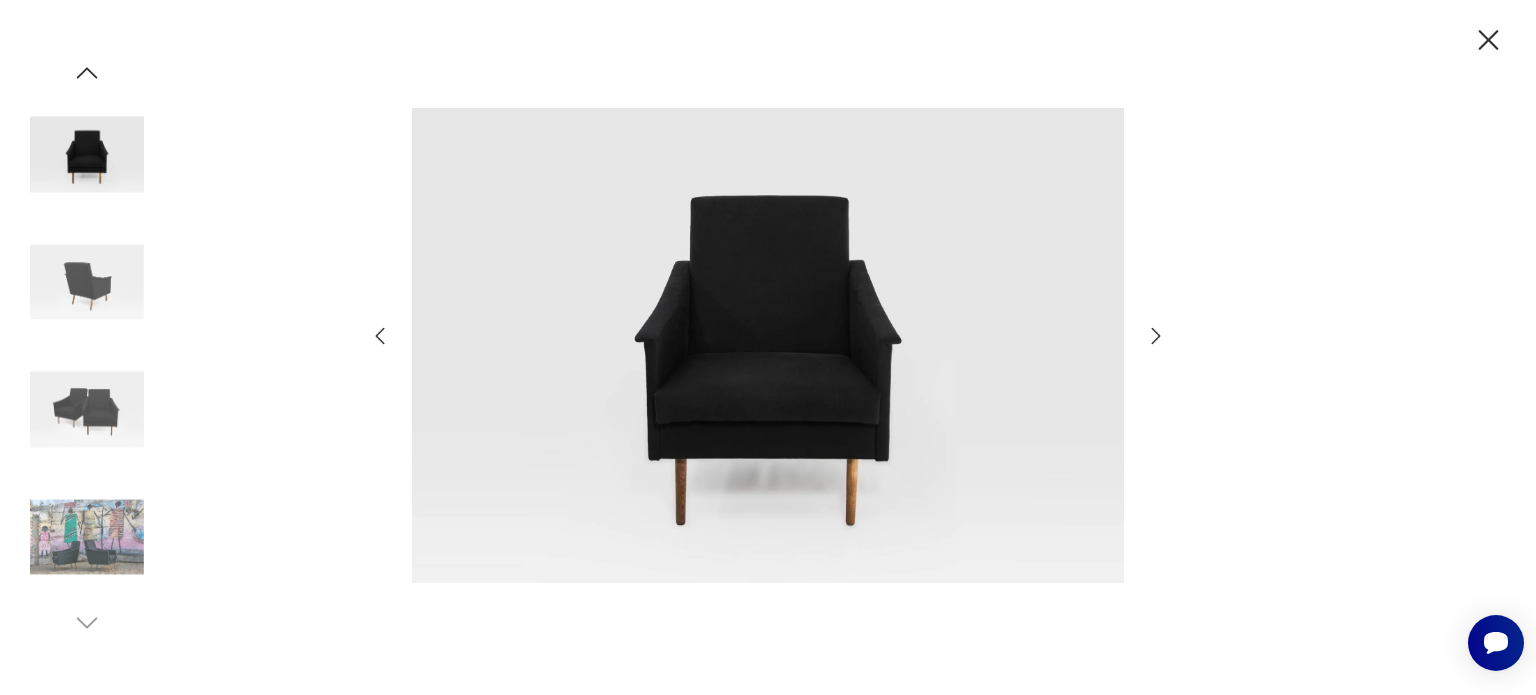 click 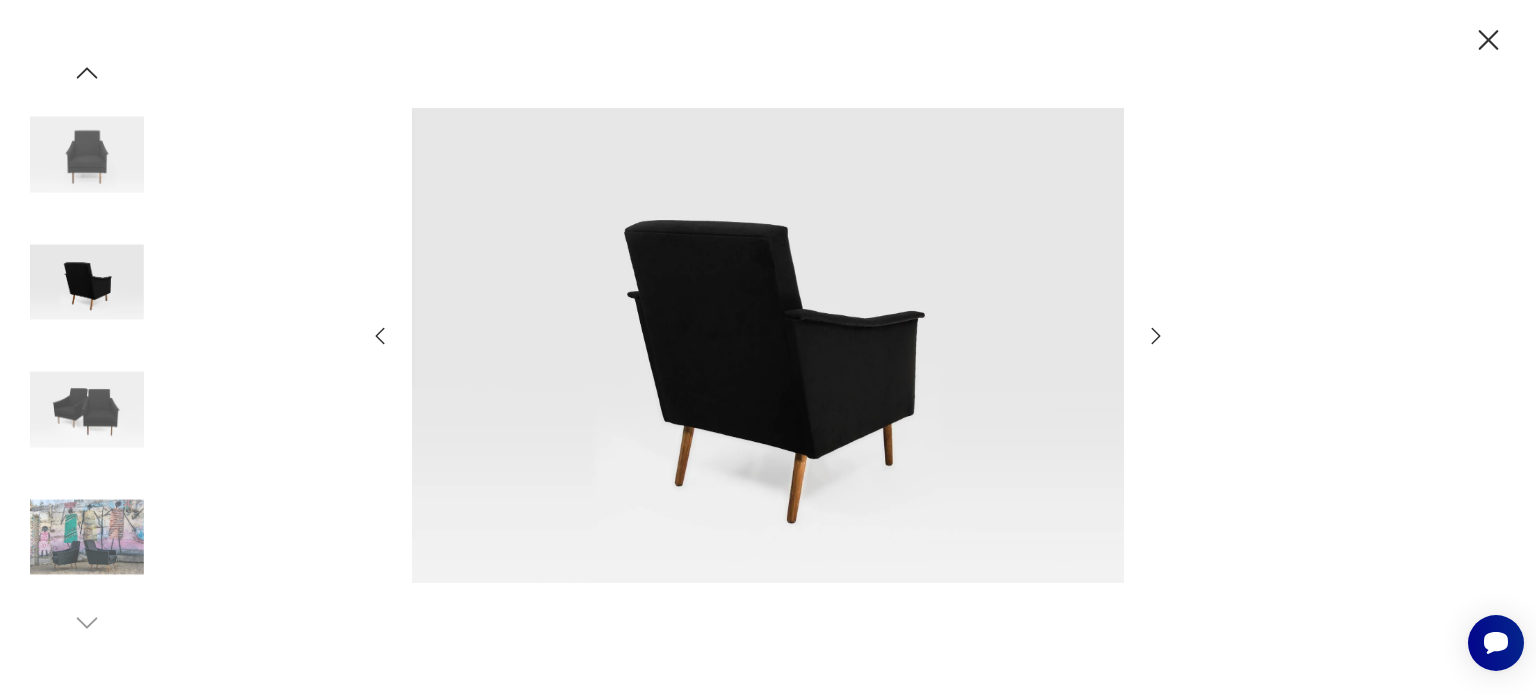 click 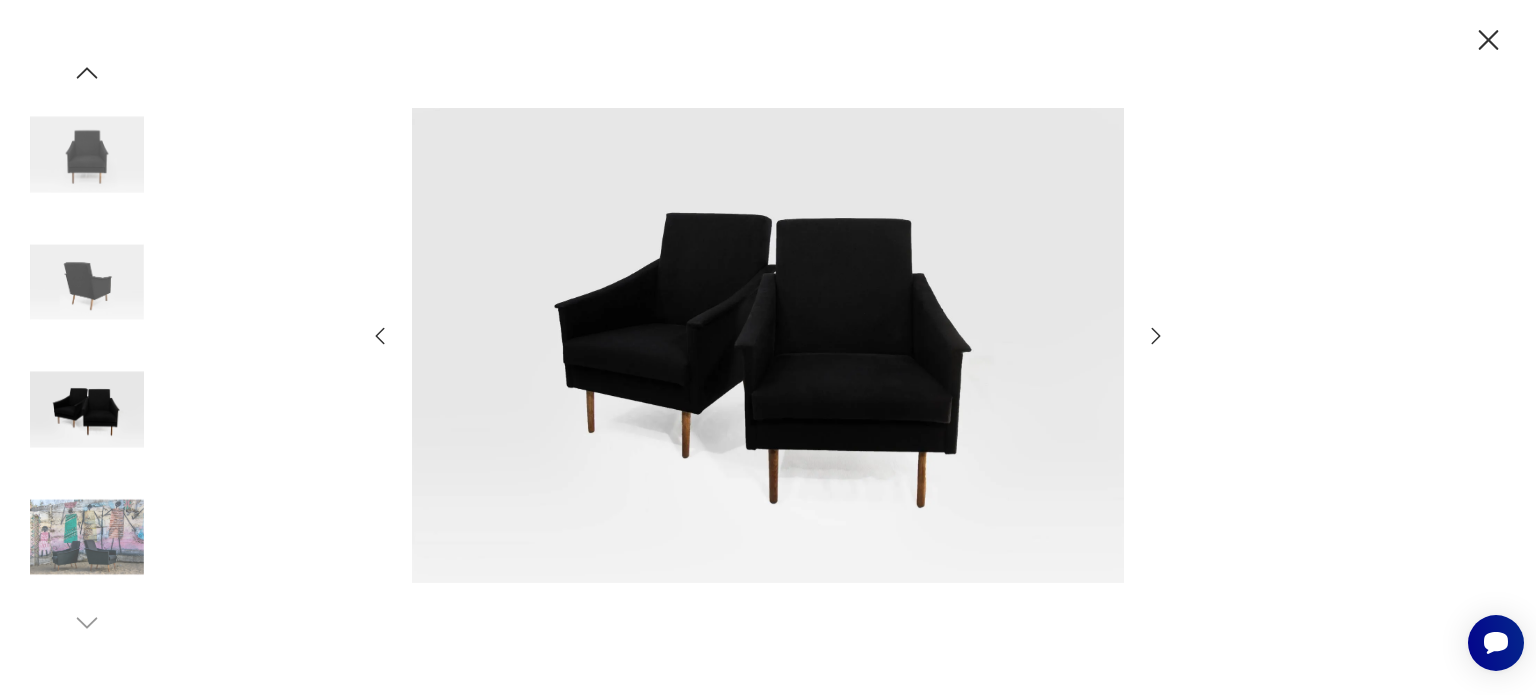 click 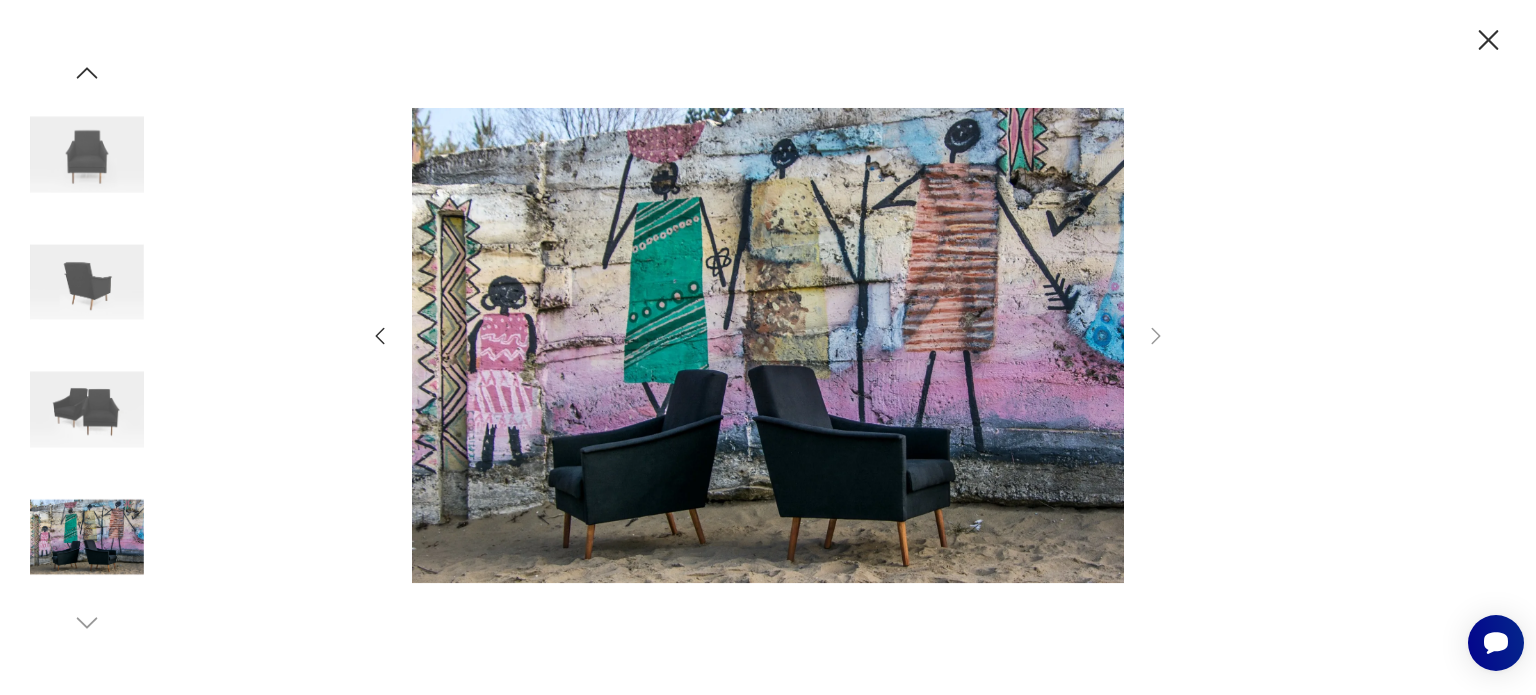 click 